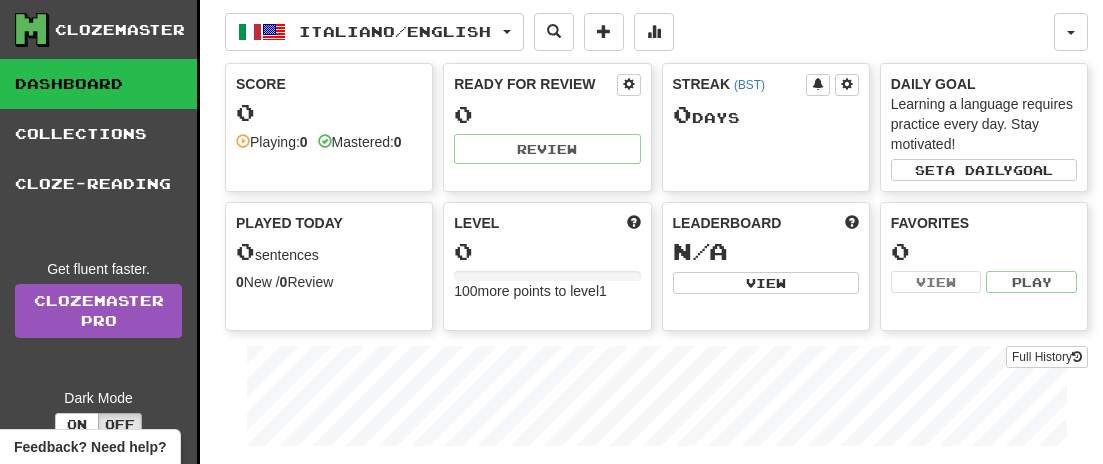 scroll, scrollTop: 0, scrollLeft: 0, axis: both 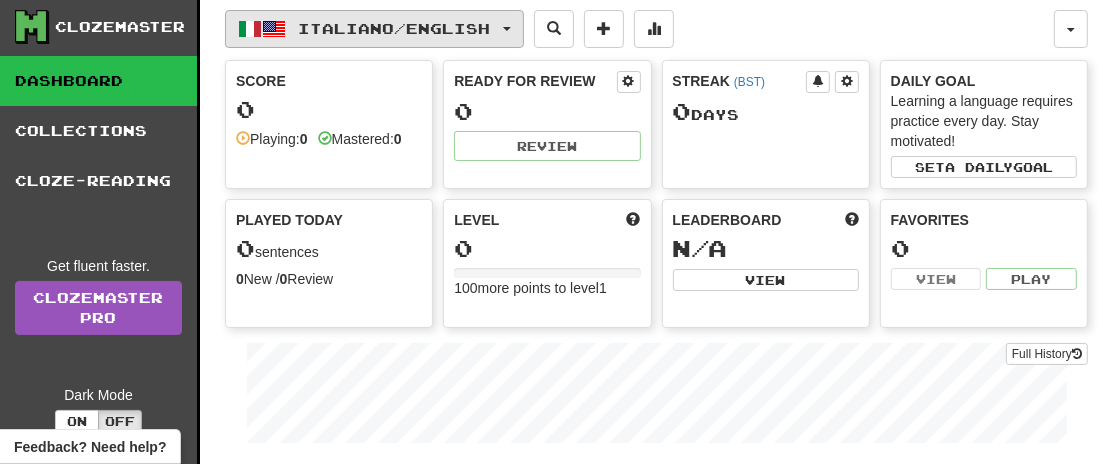 click on "Italiano  /  English" at bounding box center [374, 29] 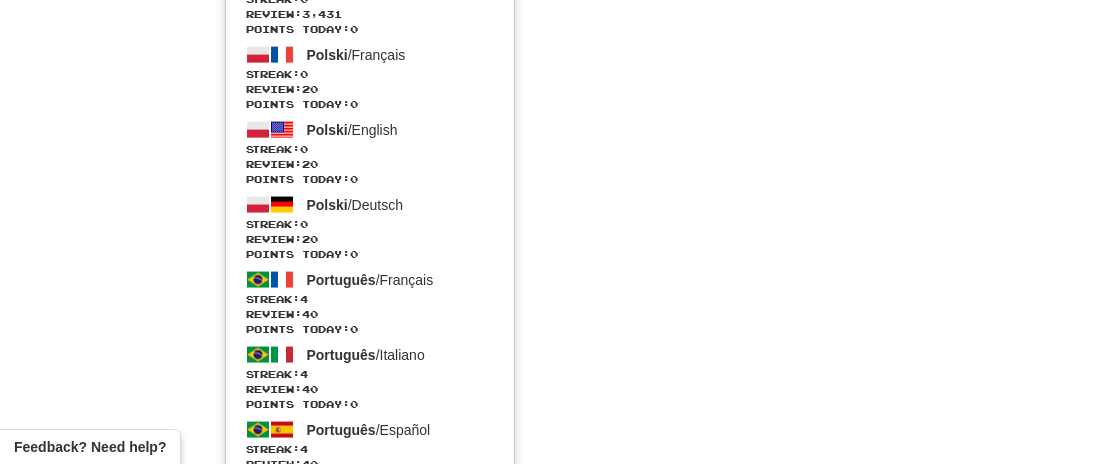 scroll, scrollTop: 2120, scrollLeft: 0, axis: vertical 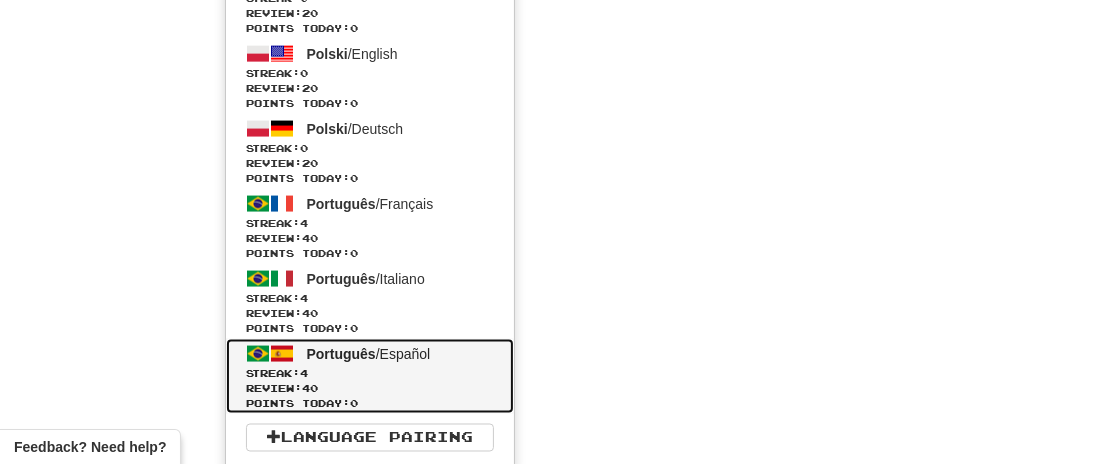 click on "Português  /  Español Streak:  4   Review:  40 Points today:  0" at bounding box center (370, 376) 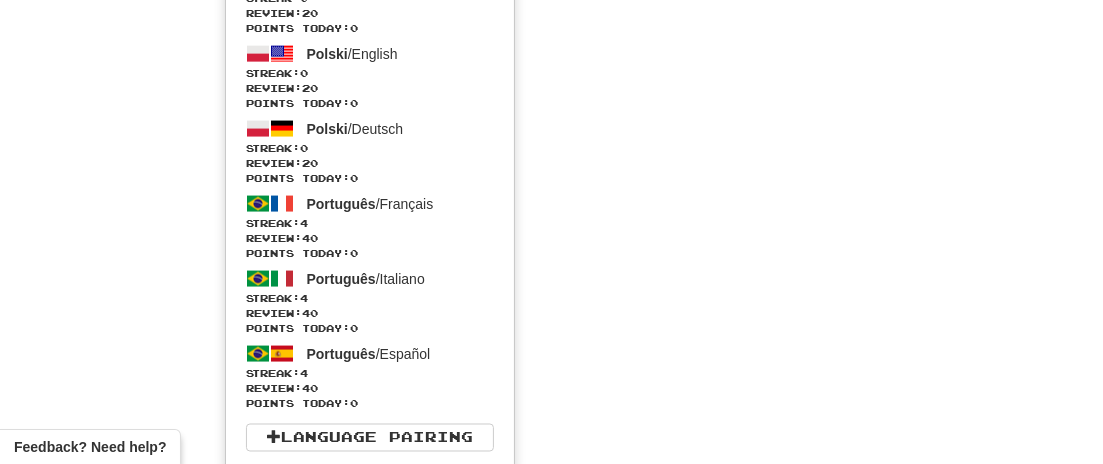 scroll, scrollTop: 973, scrollLeft: 0, axis: vertical 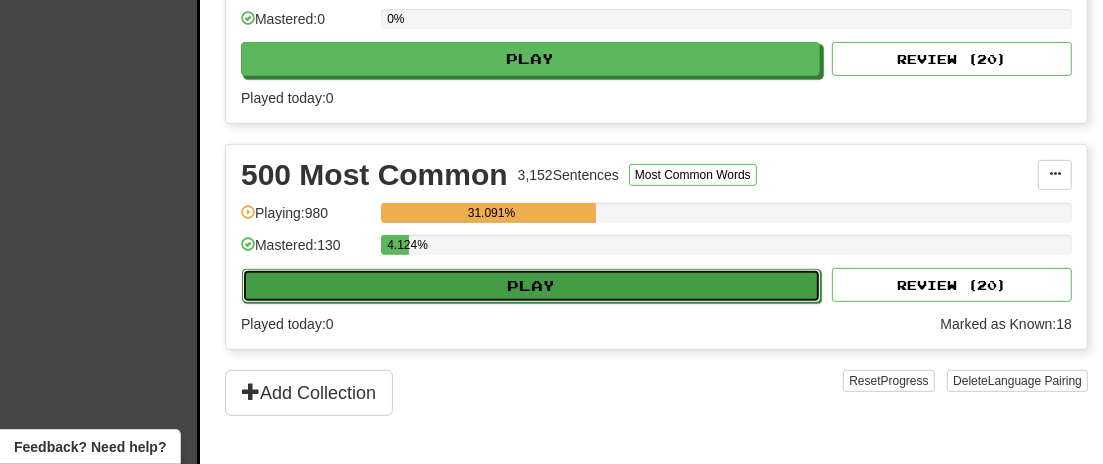 click on "Play" at bounding box center [531, 286] 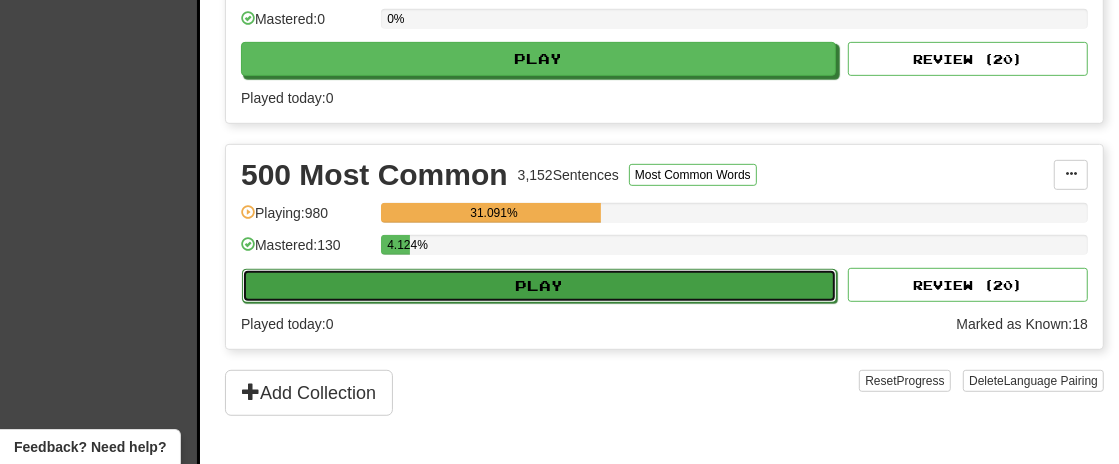 select on "**" 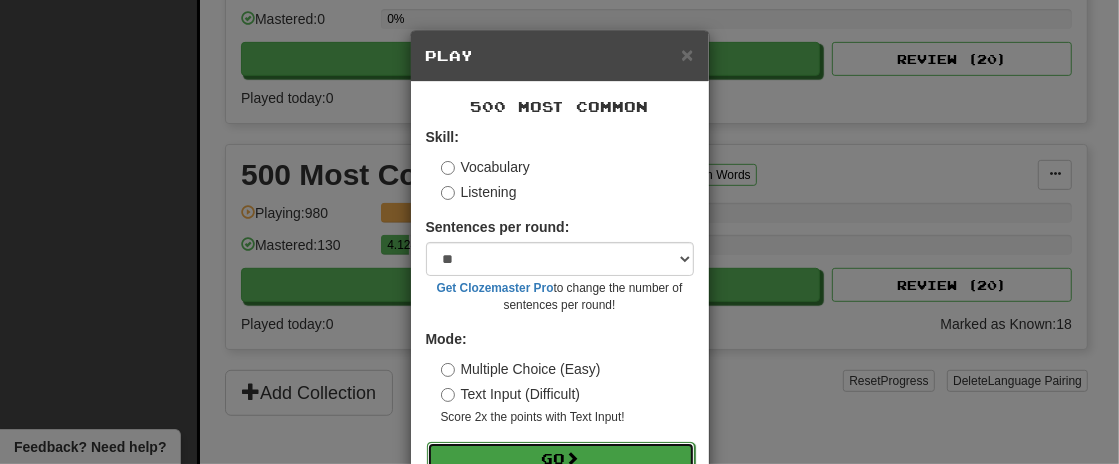 click on "Go" at bounding box center (561, 459) 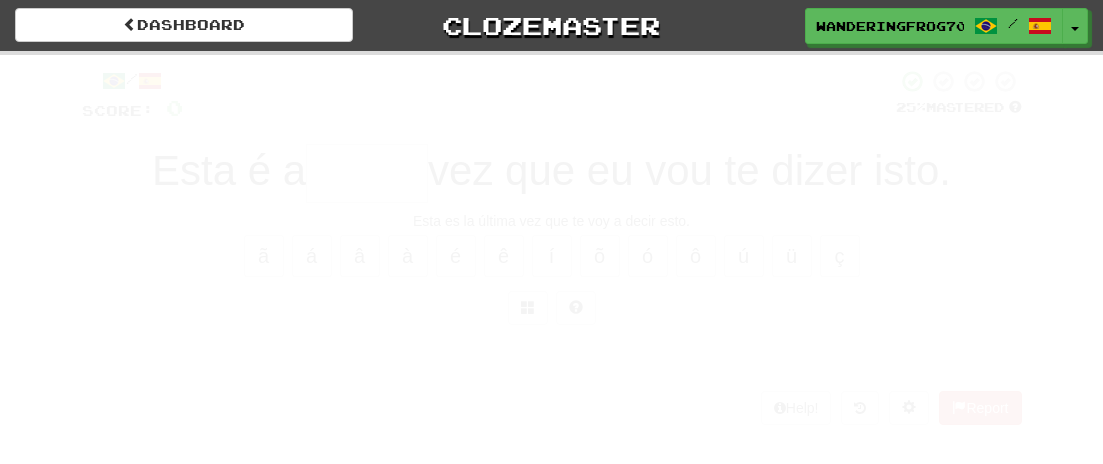 scroll, scrollTop: 0, scrollLeft: 0, axis: both 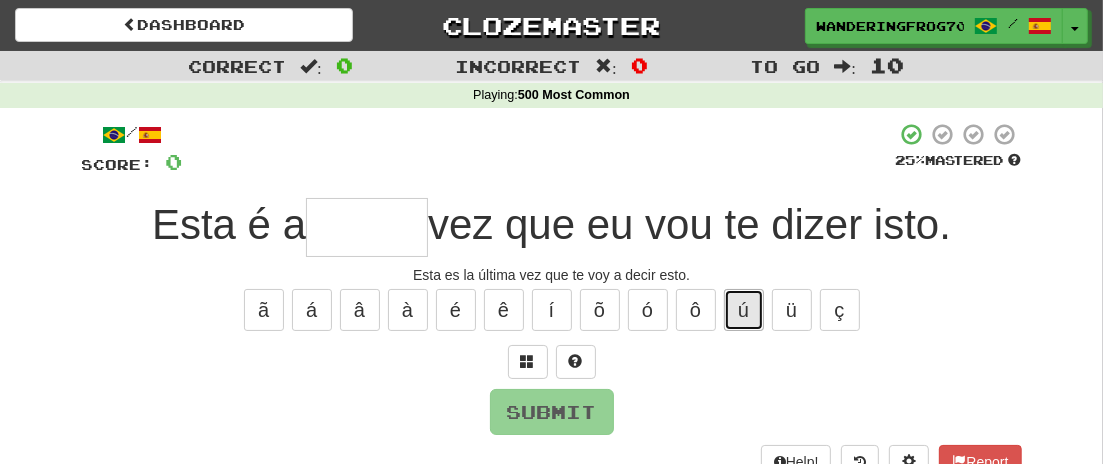 type 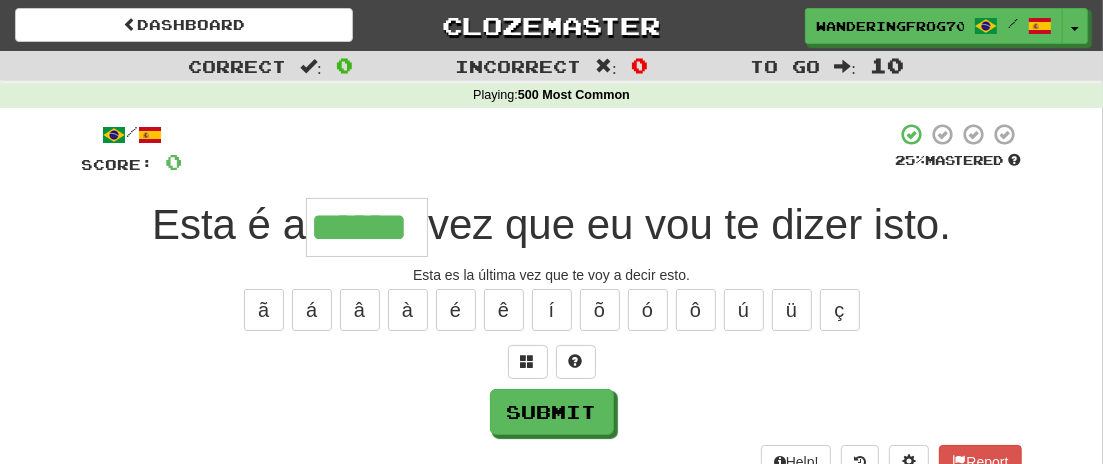 type on "******" 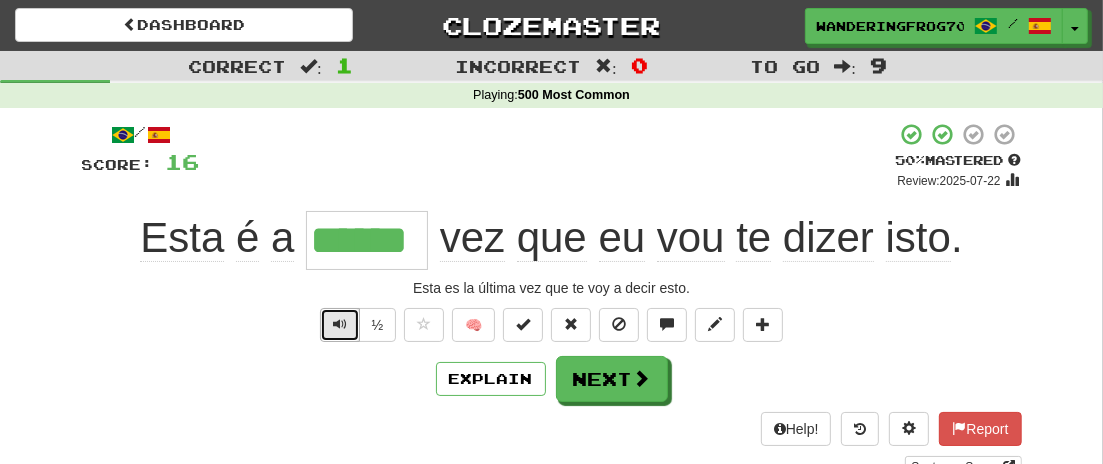 click at bounding box center [340, 324] 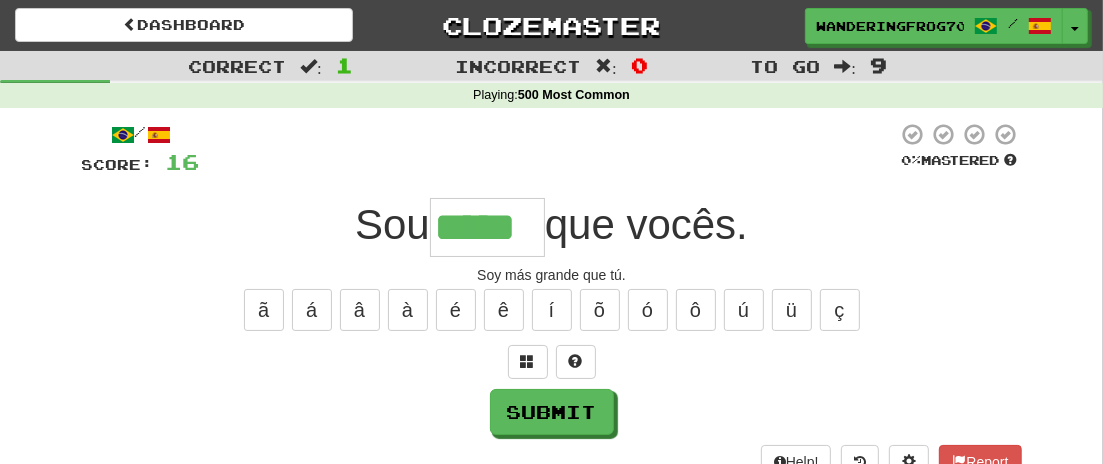 type on "*****" 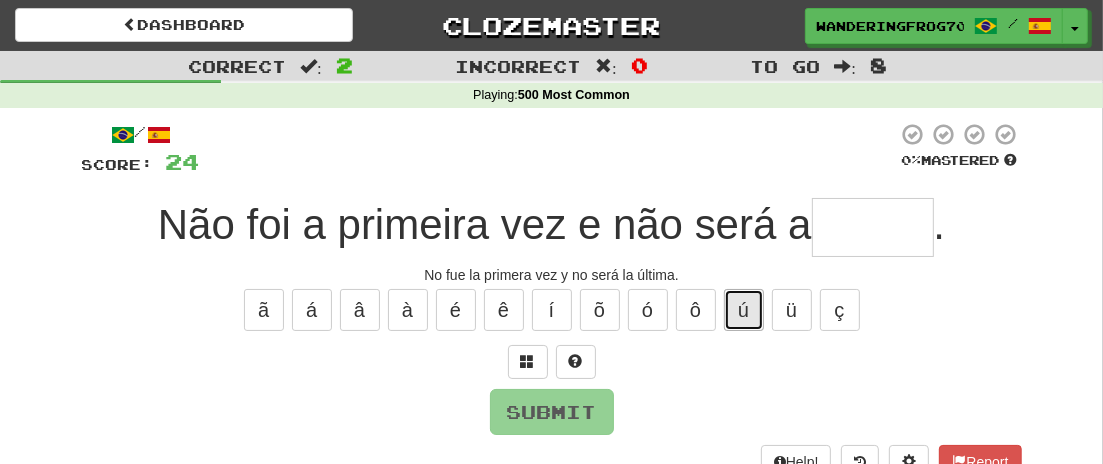 click on "ú" at bounding box center [744, 310] 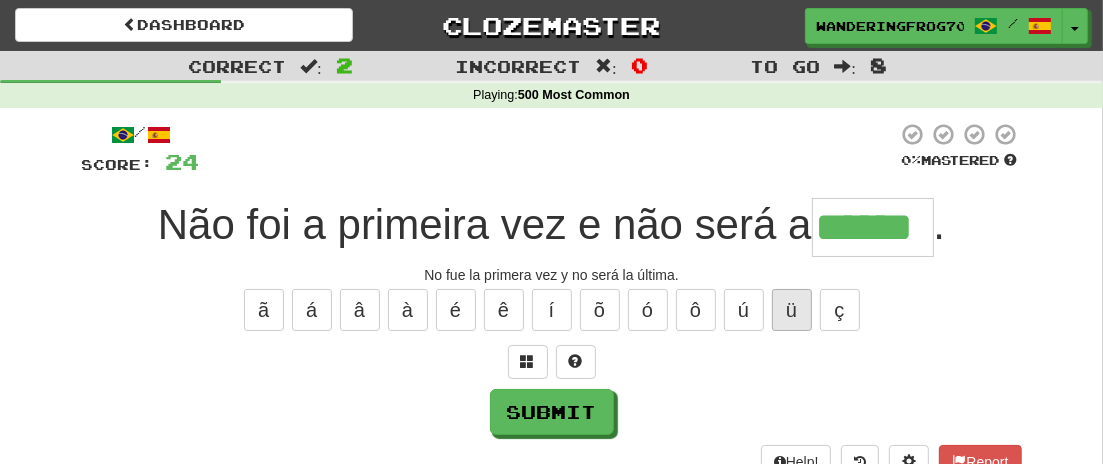 type on "******" 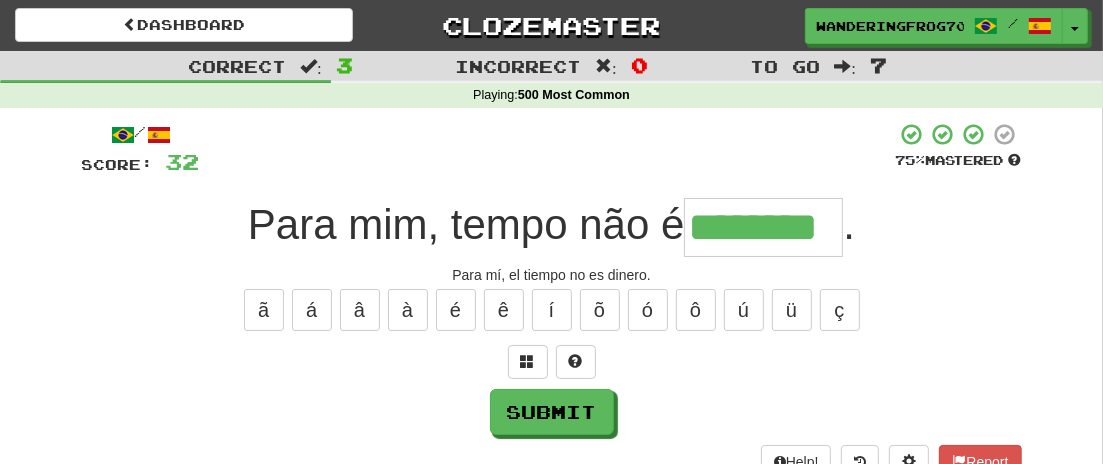 type on "********" 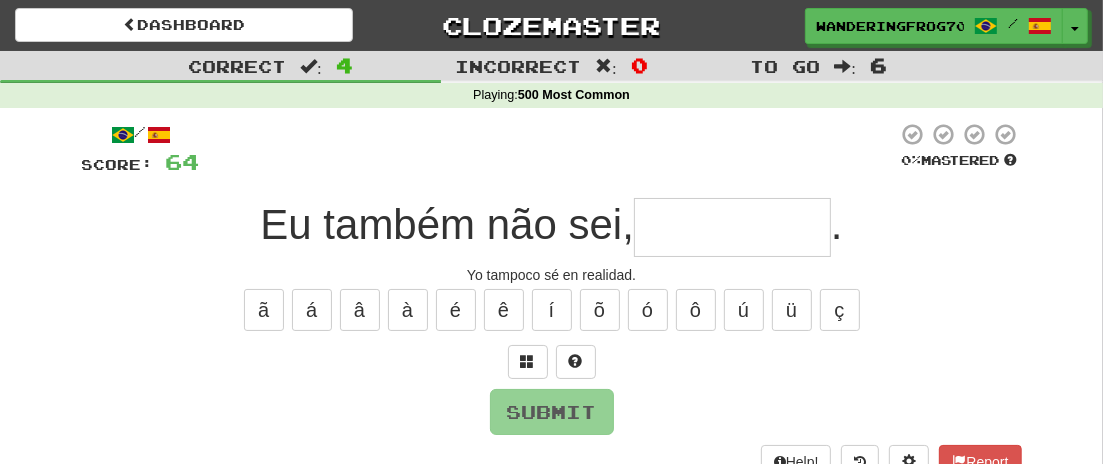 type on "*" 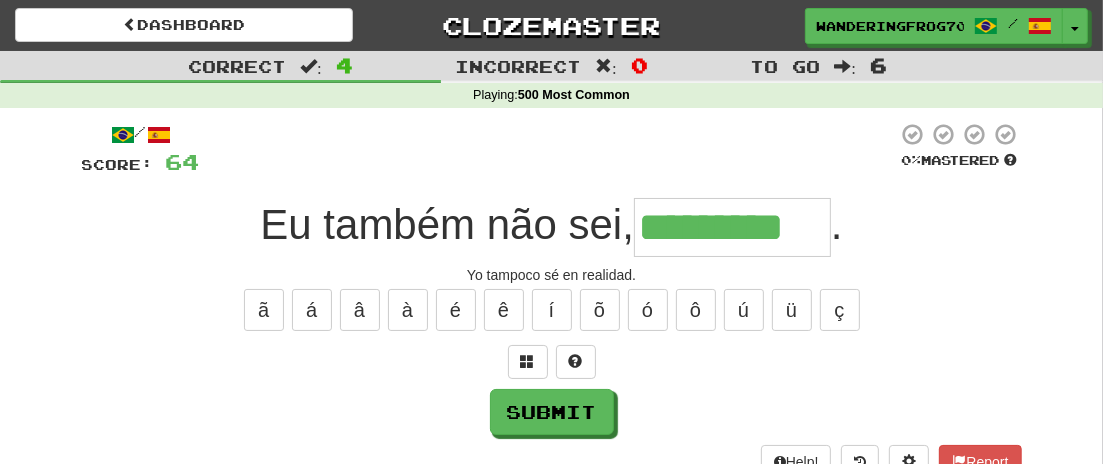 type on "*********" 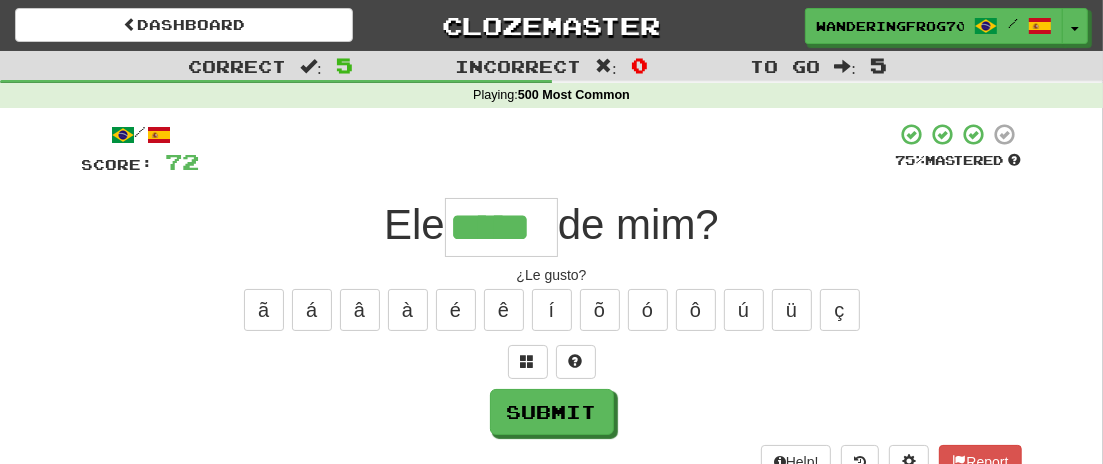 type on "*****" 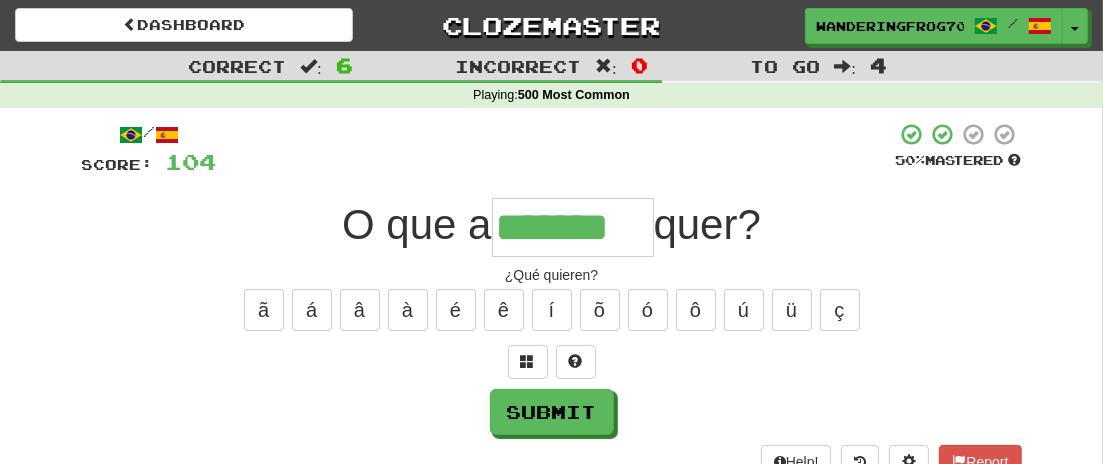 type on "*******" 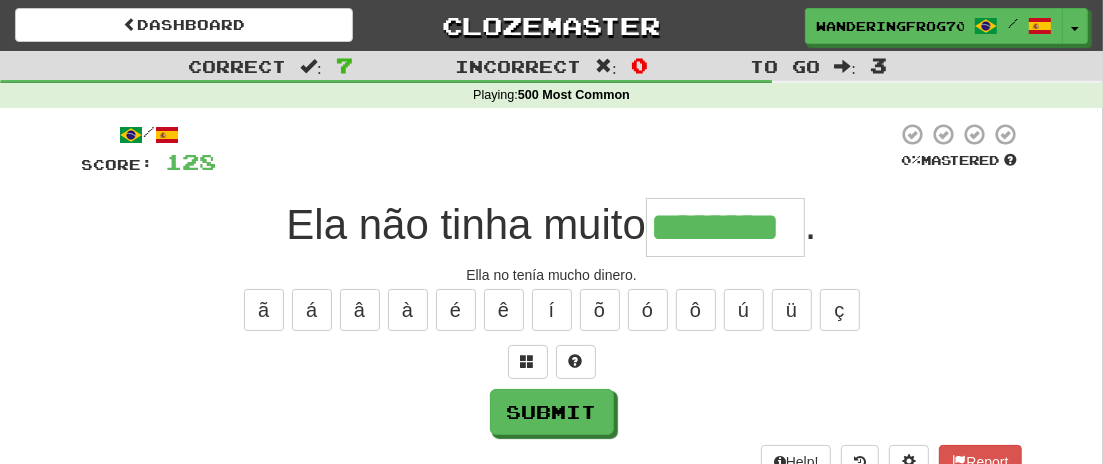 type on "********" 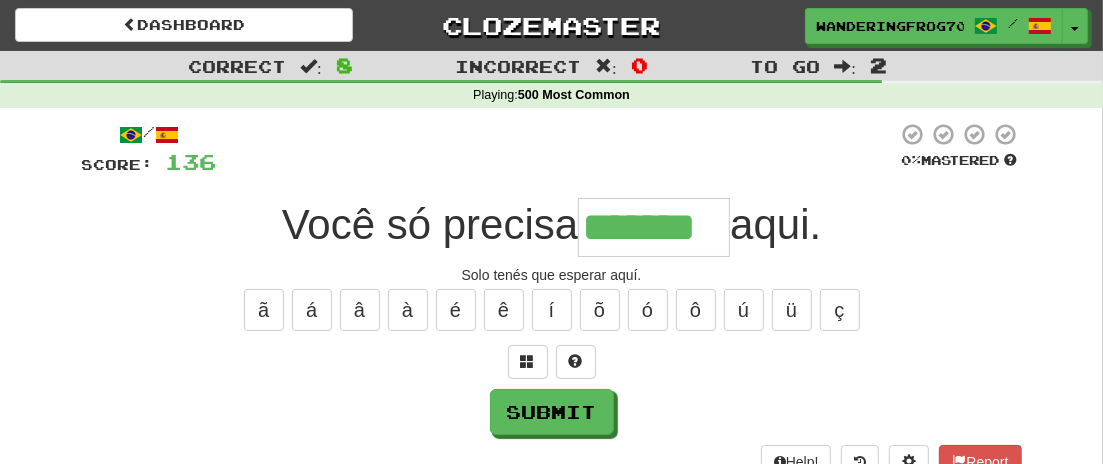 type on "*******" 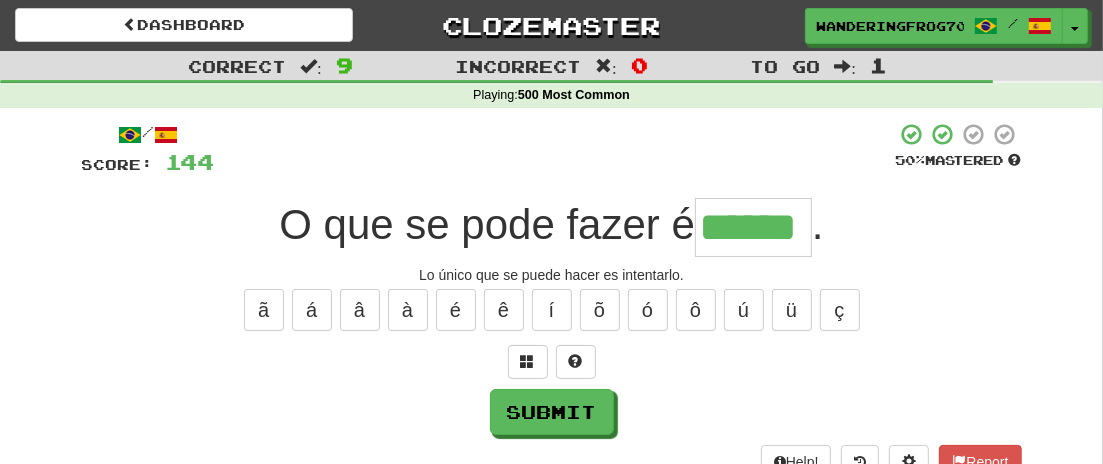 type on "******" 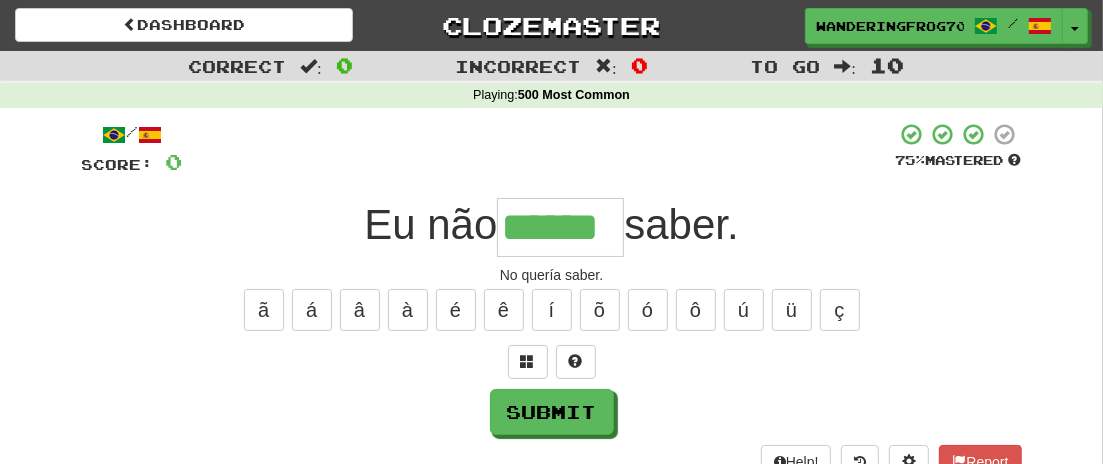 type on "******" 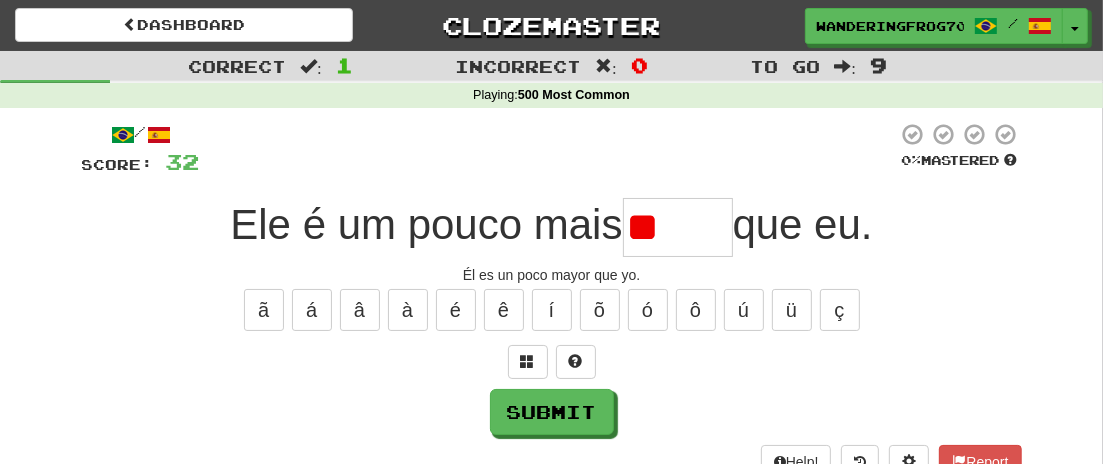 type on "*" 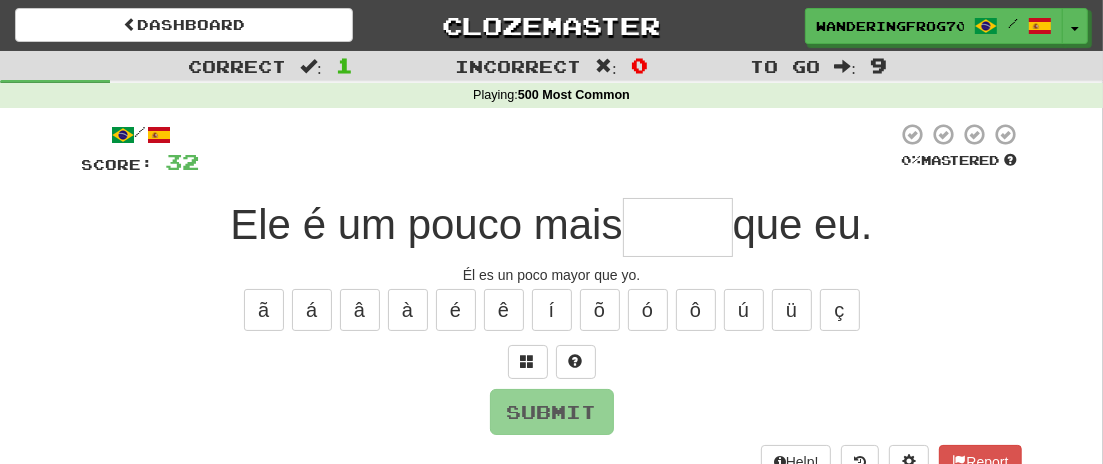 type on "*" 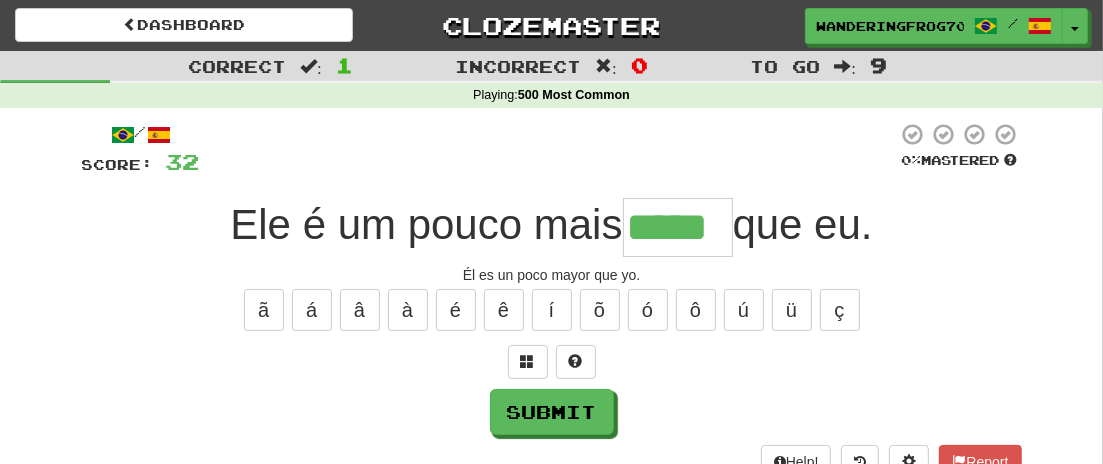 type on "*****" 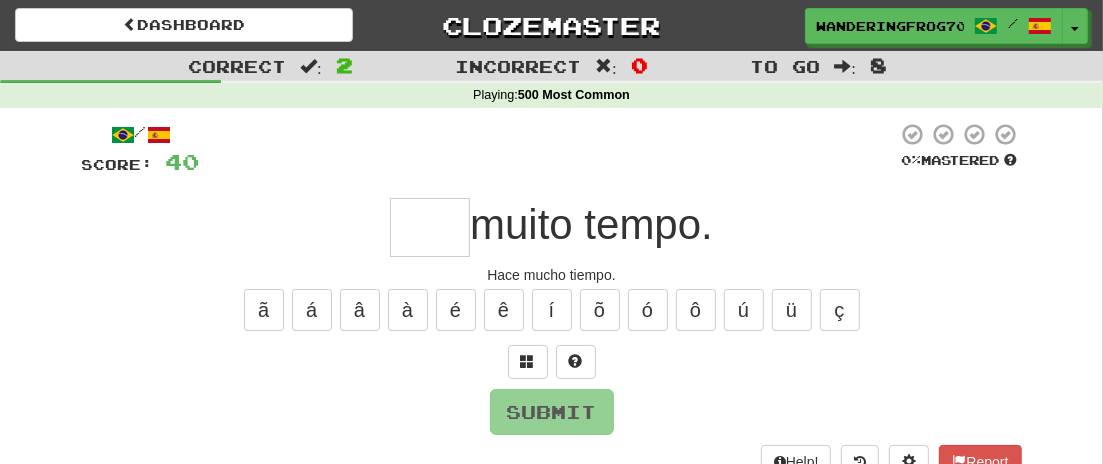 type on "*" 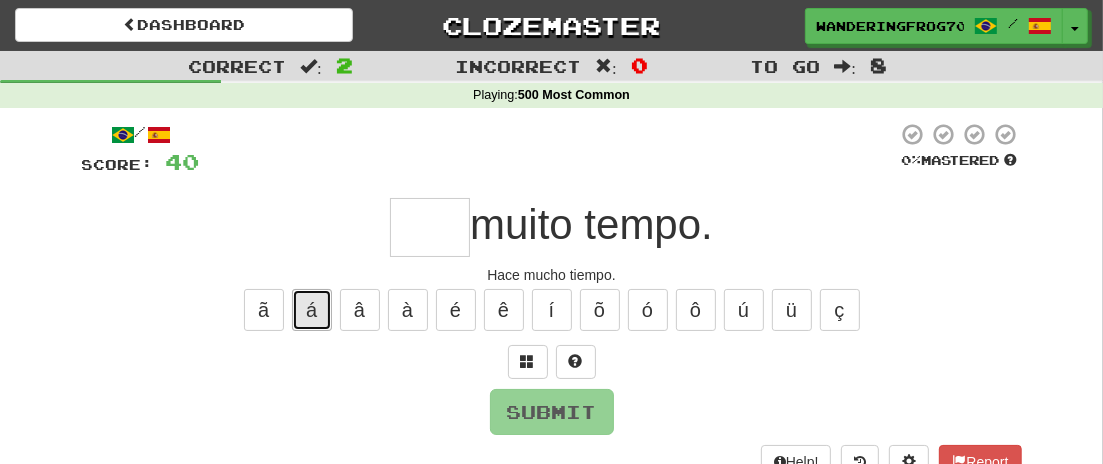 click on "á" at bounding box center (312, 310) 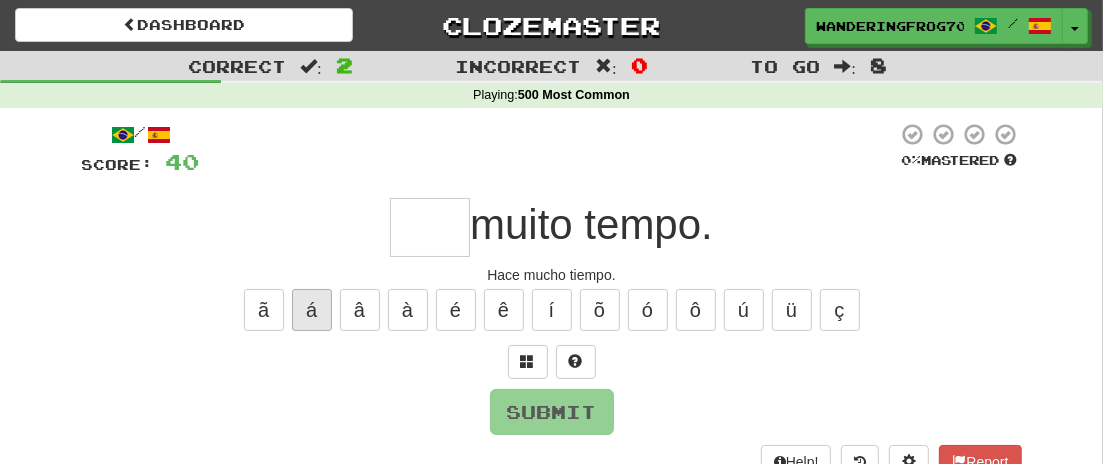 type on "*" 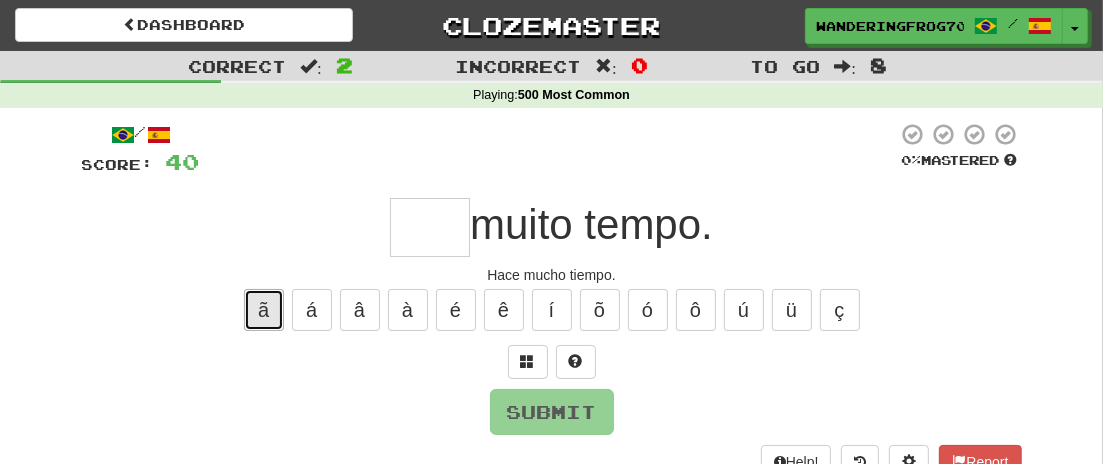 click on "ã" at bounding box center (264, 310) 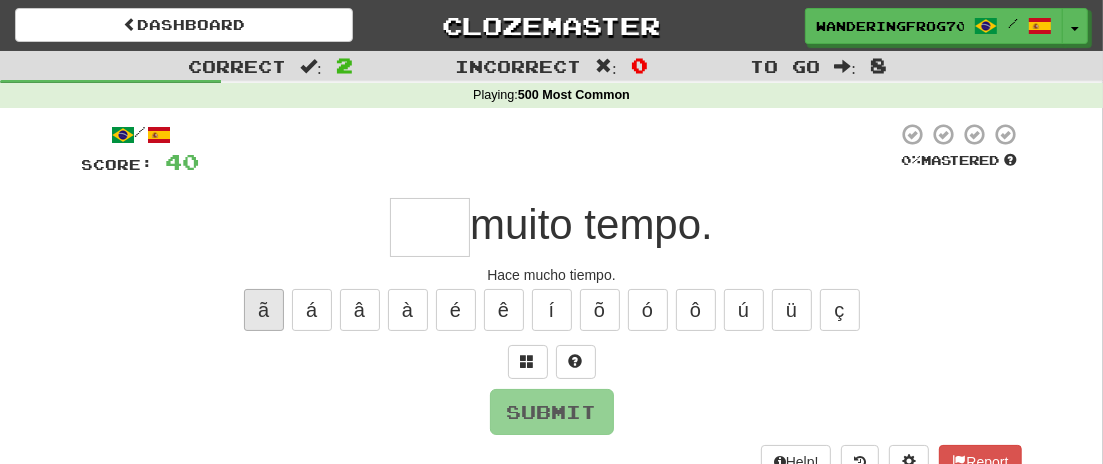 type on "*" 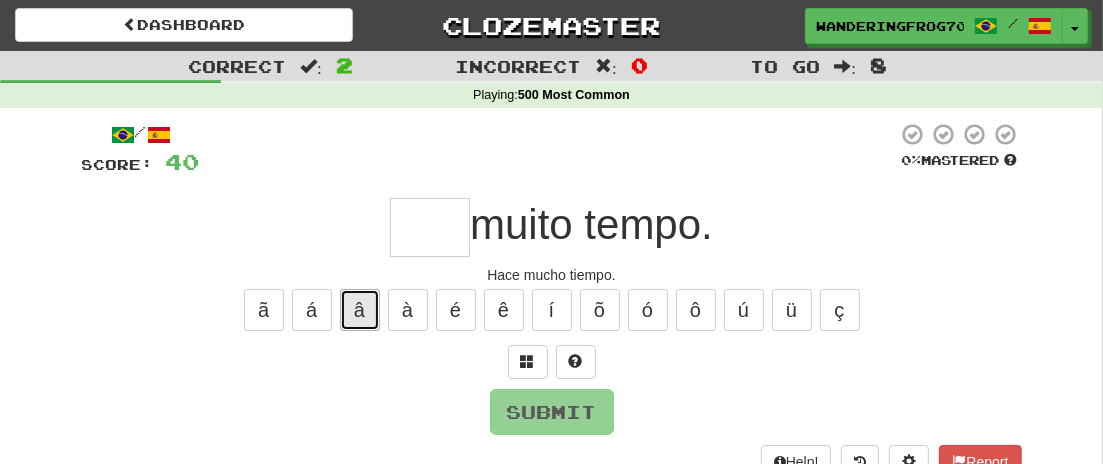click on "â" at bounding box center (360, 310) 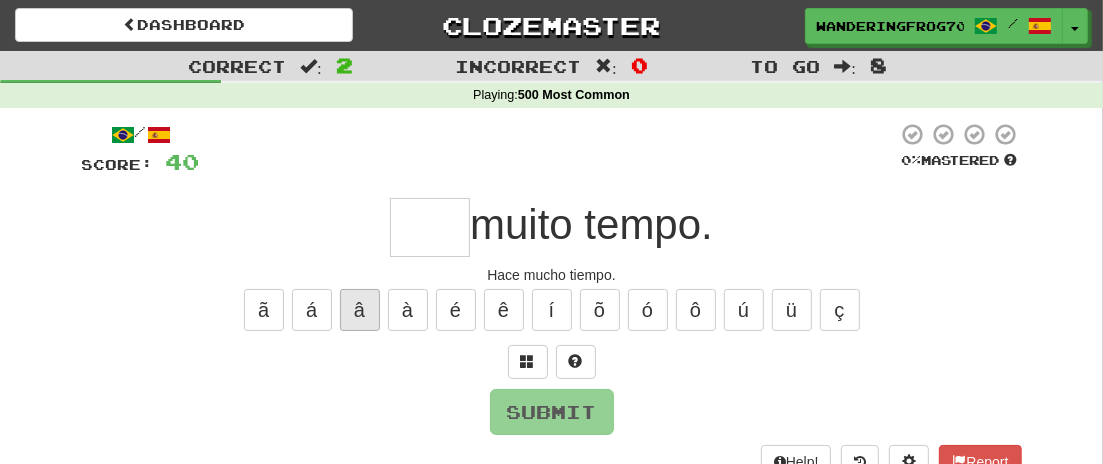 type on "*" 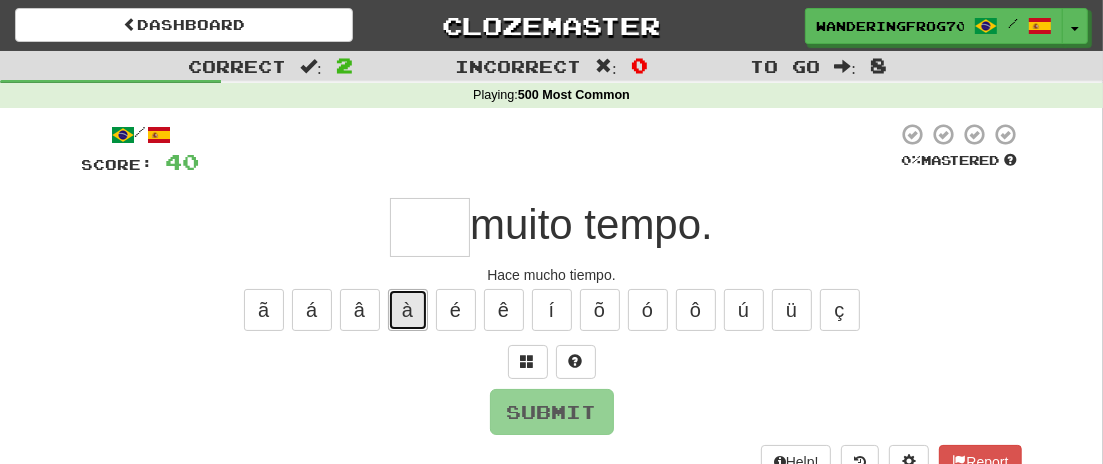 click on "à" at bounding box center [408, 310] 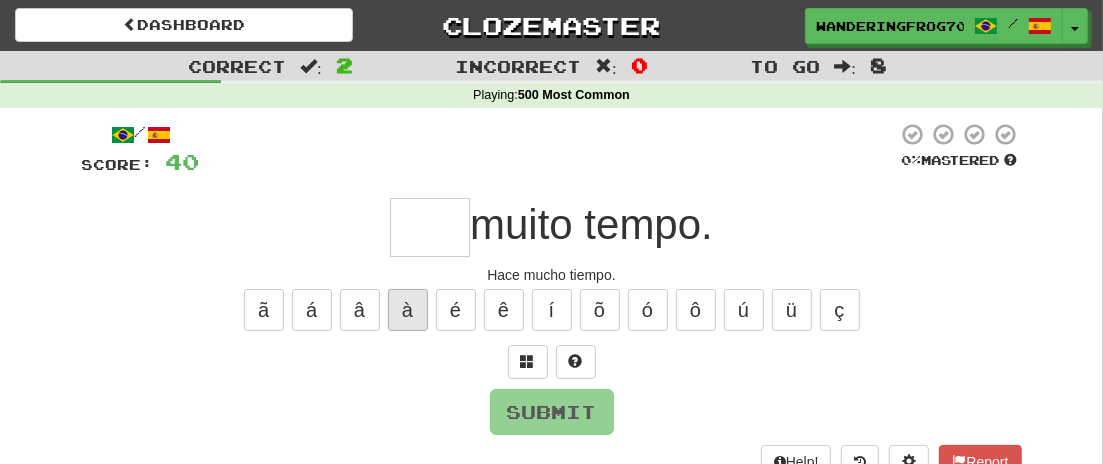 type on "*" 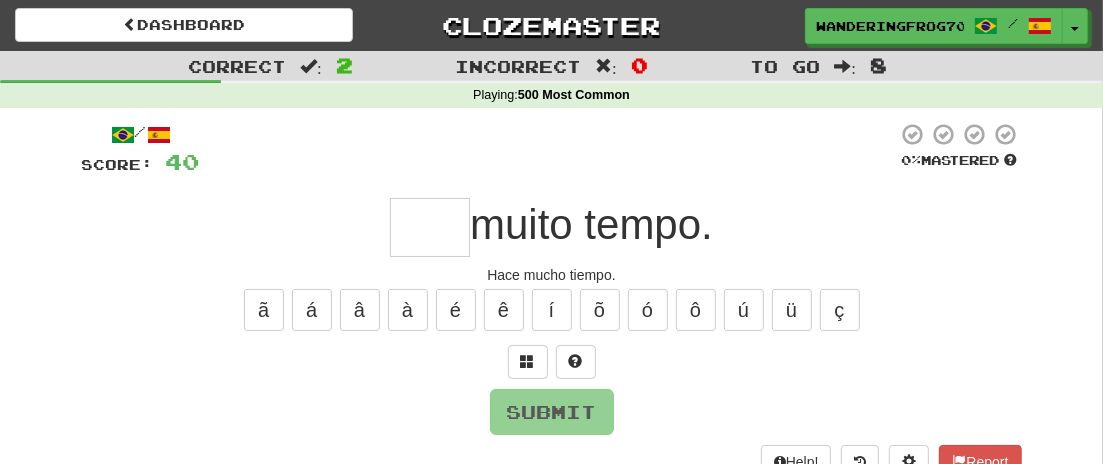type on "*" 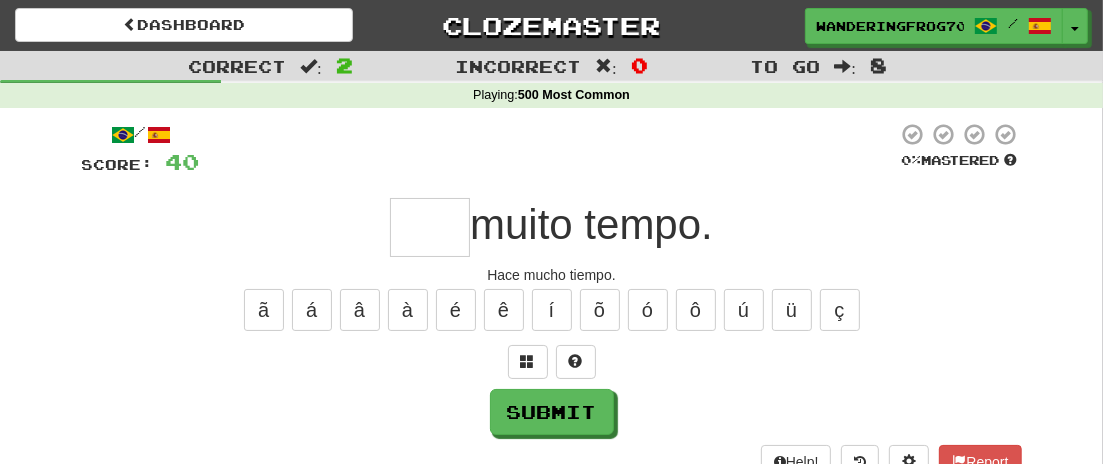 type on "*" 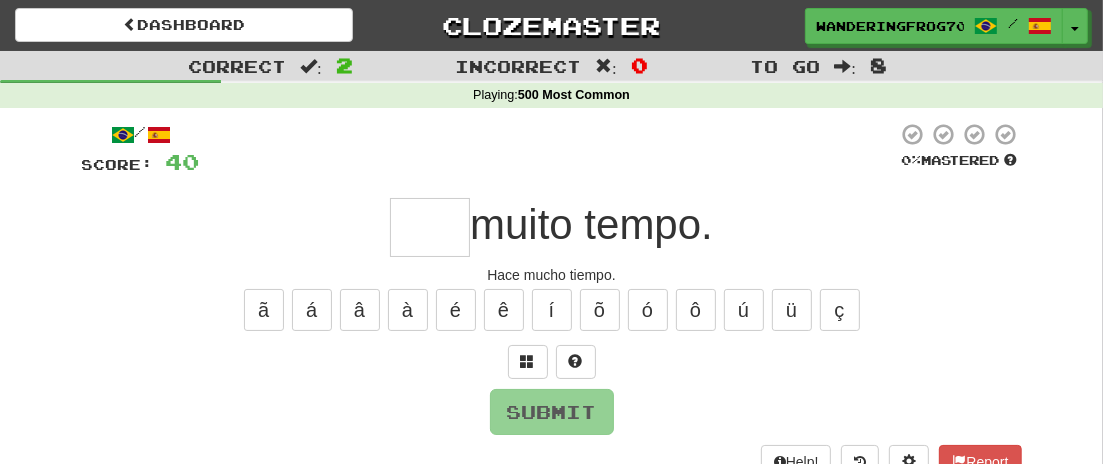 type on "*" 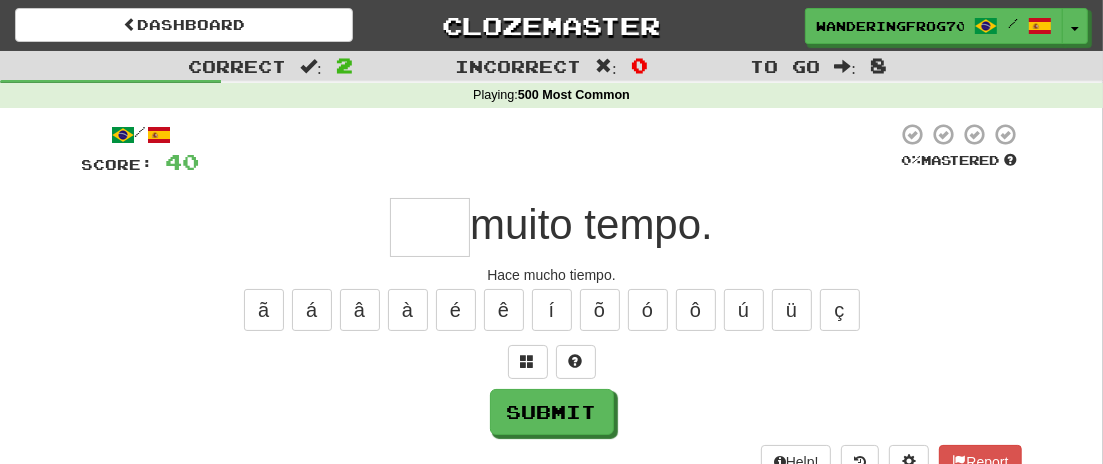 type on "*" 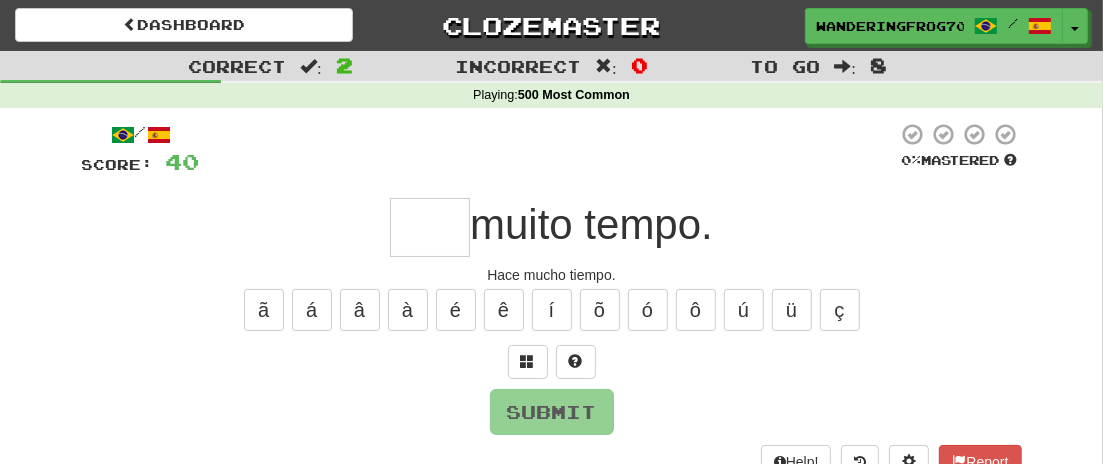 type on "*" 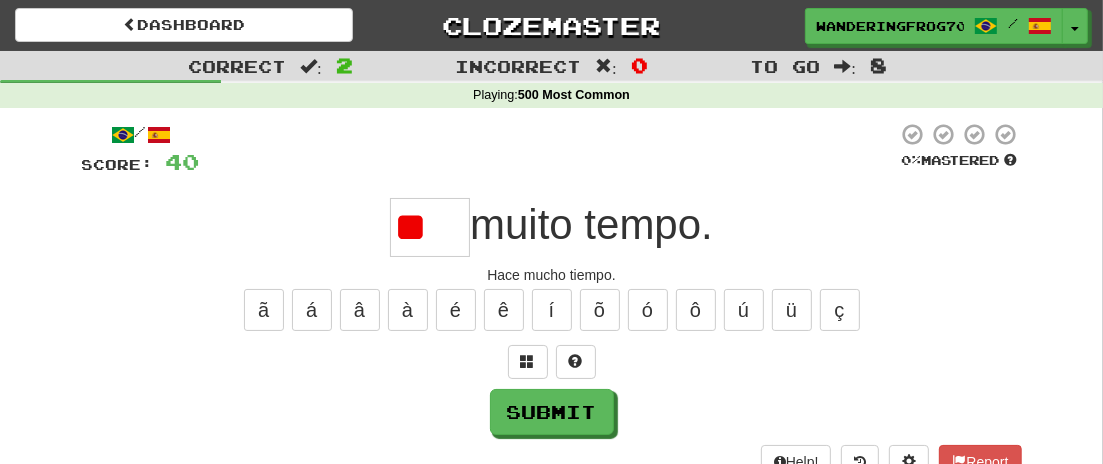 type on "*" 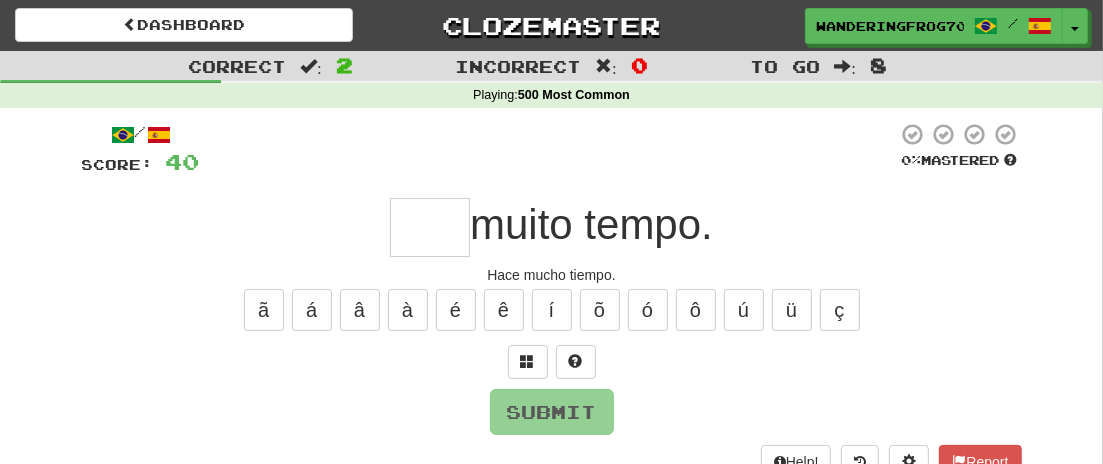 type on "*" 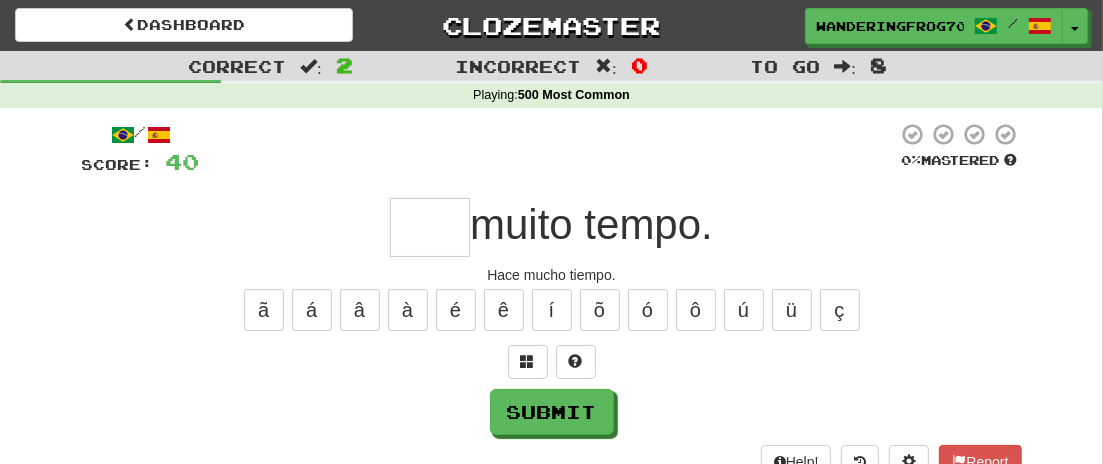 type on "*" 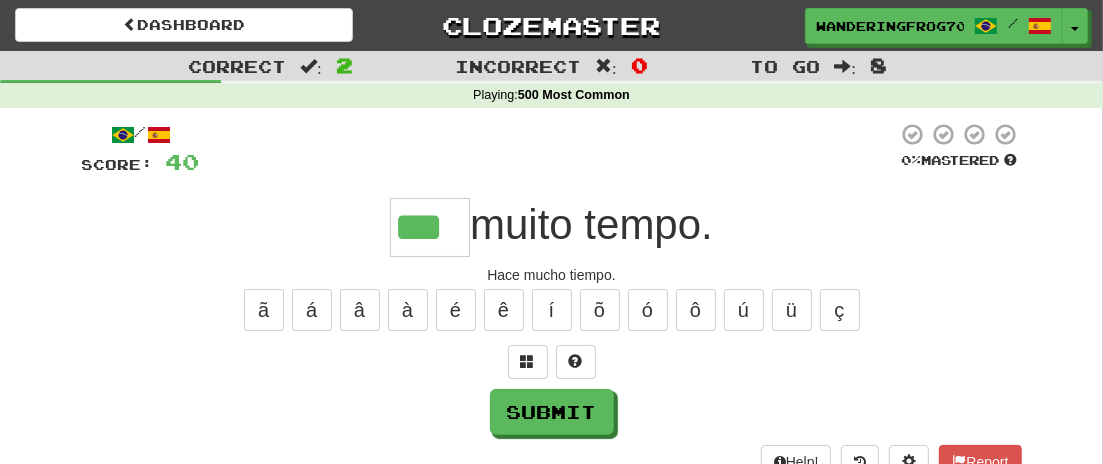 type on "***" 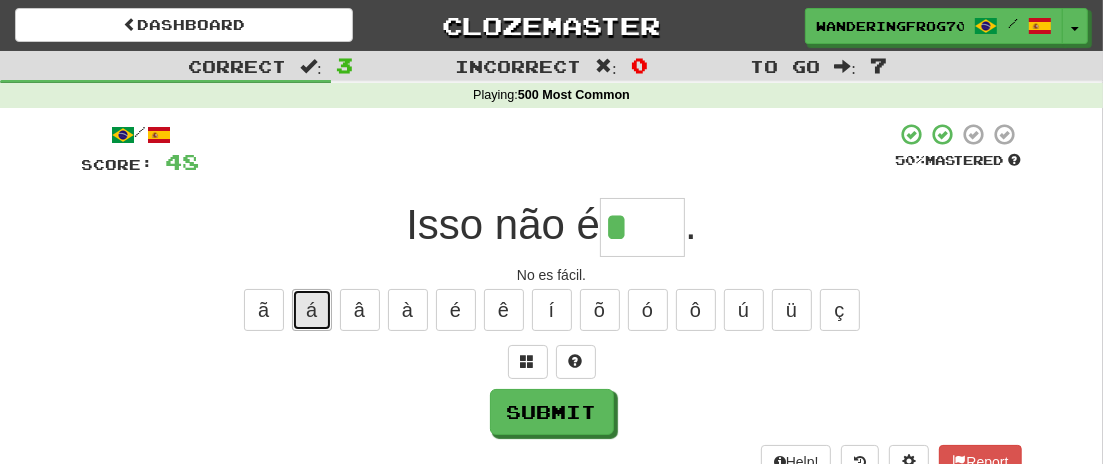 click on "á" at bounding box center [312, 310] 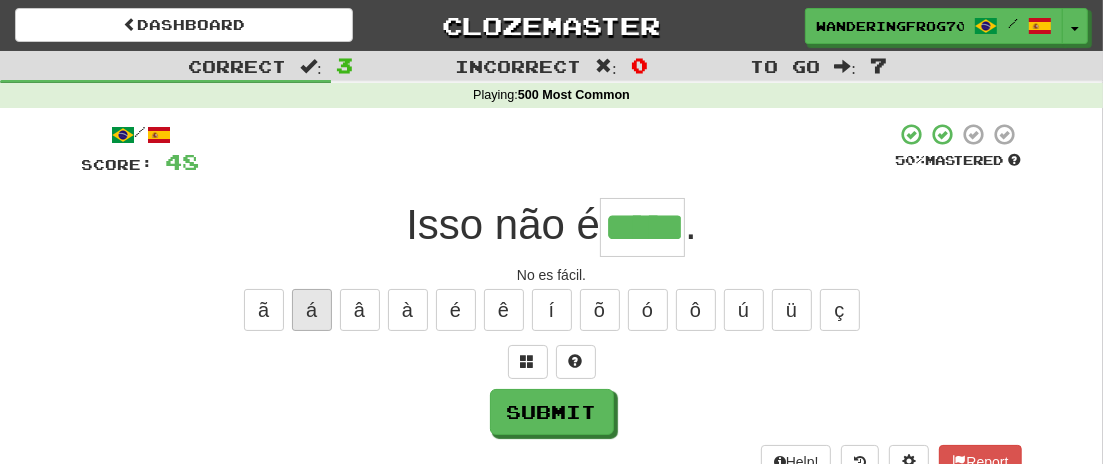 type on "*****" 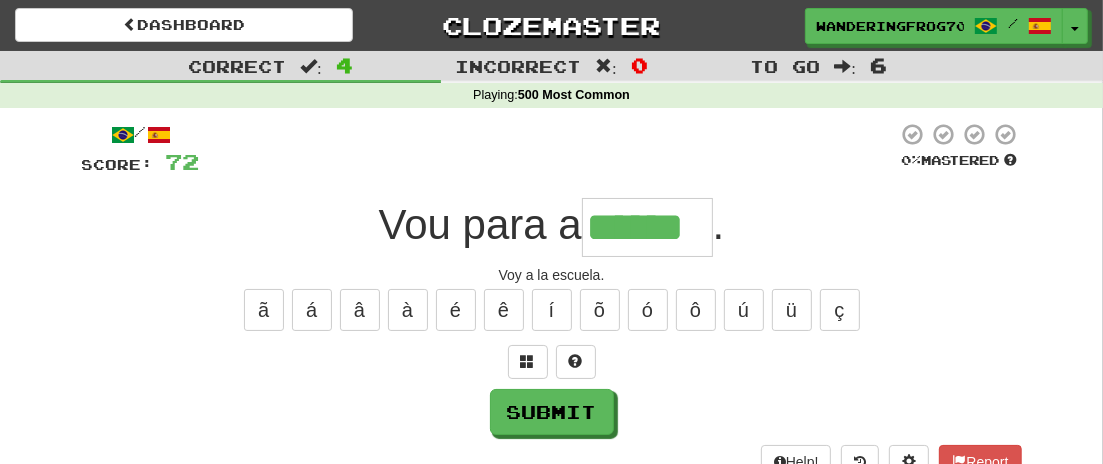 type on "******" 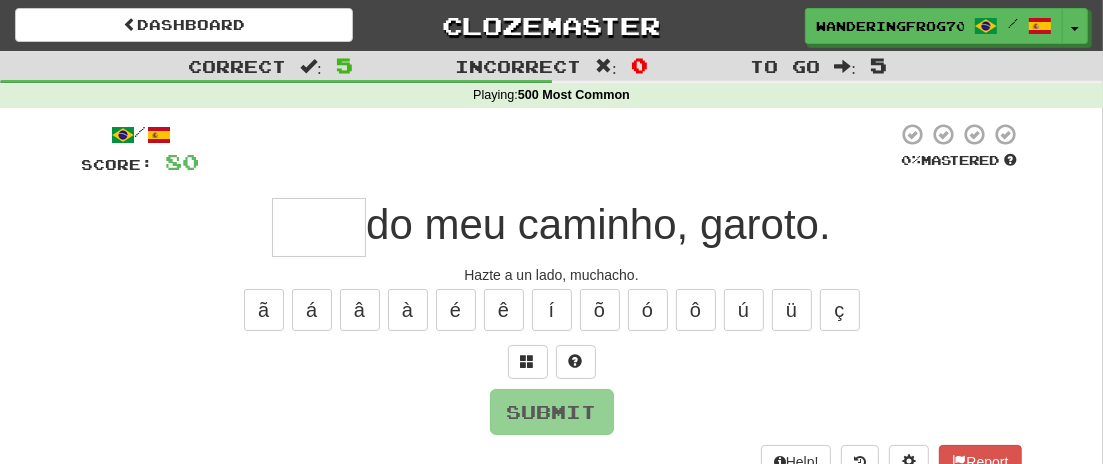 type on "*" 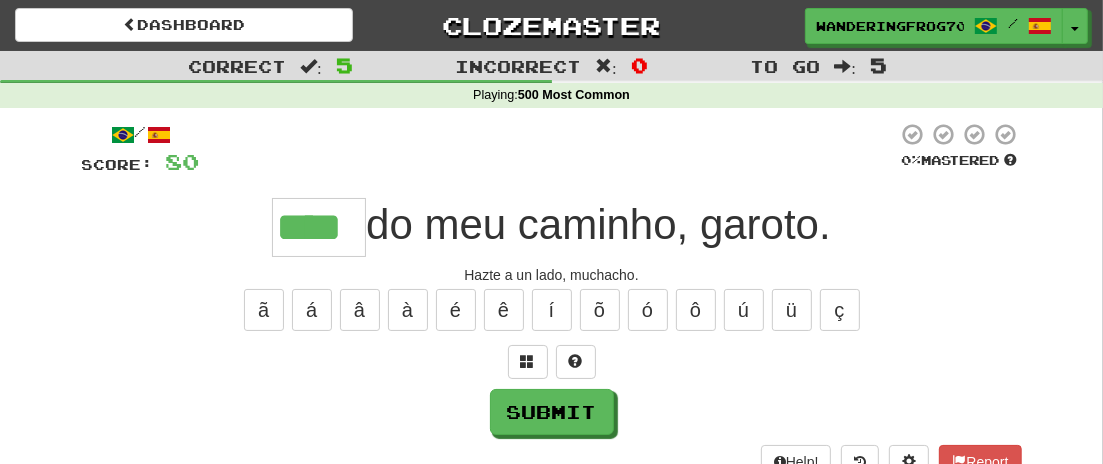 type on "****" 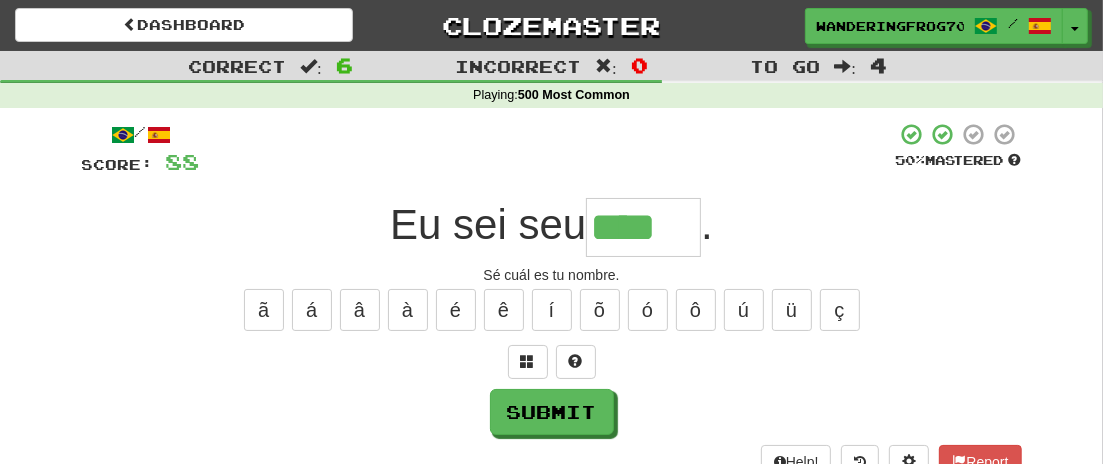 type on "****" 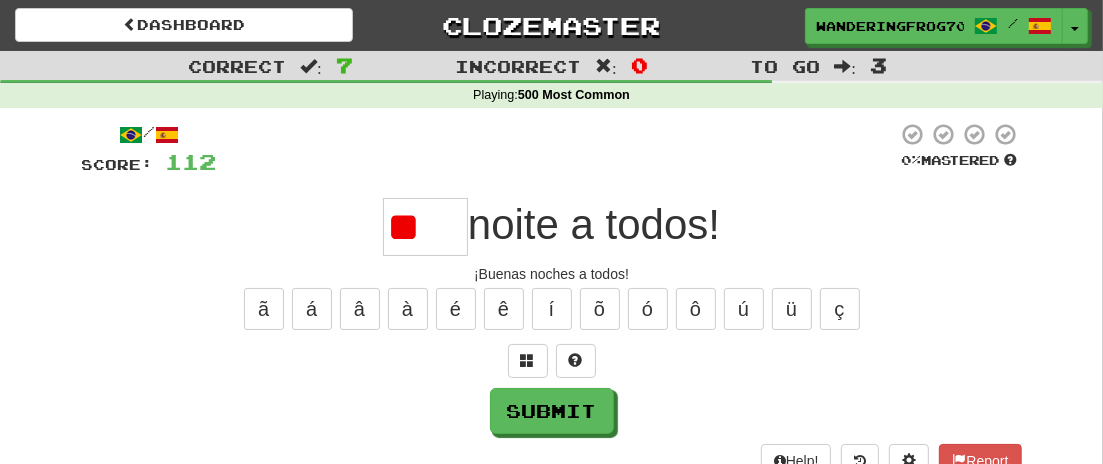scroll, scrollTop: 0, scrollLeft: 0, axis: both 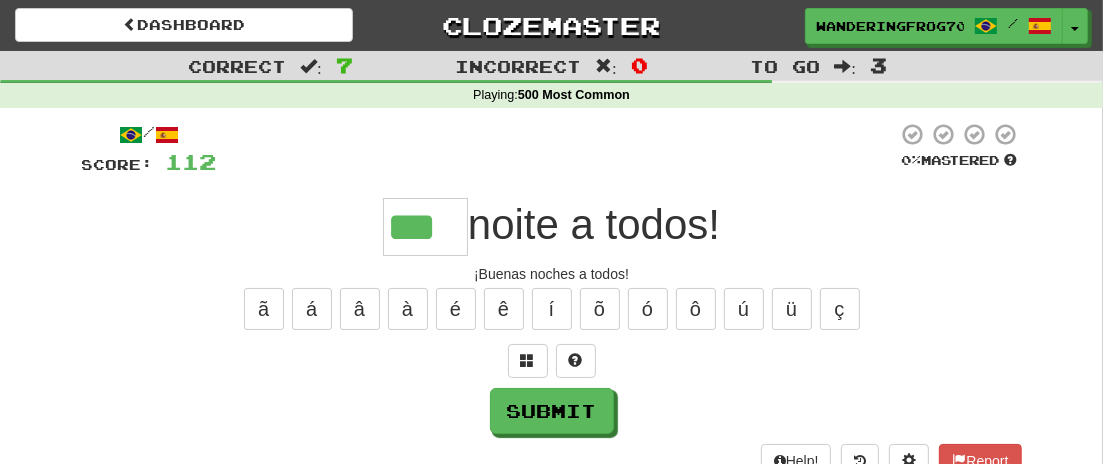 type on "***" 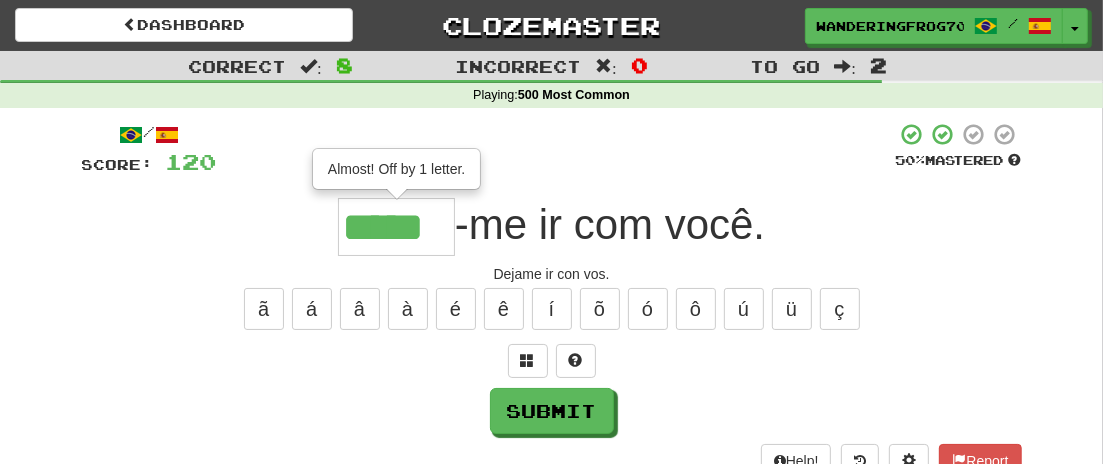 type on "*****" 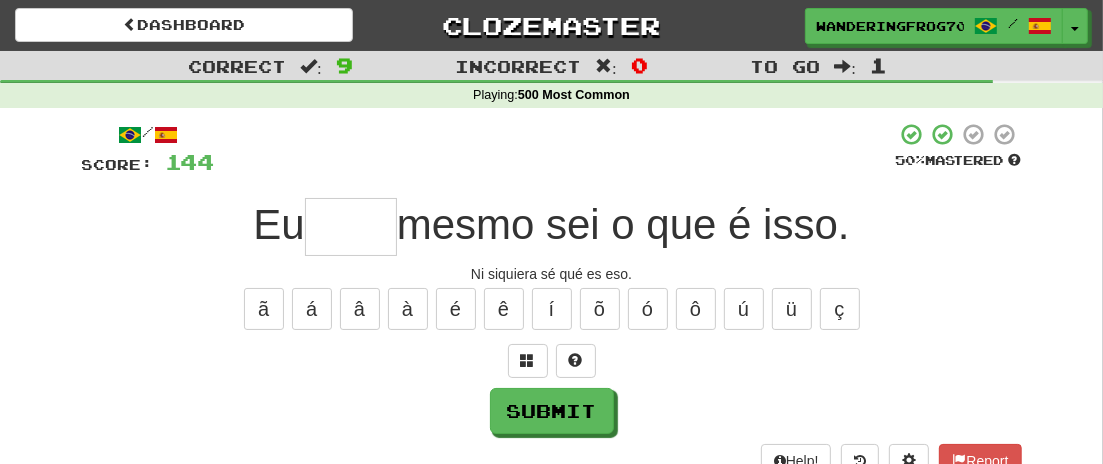 type on "*" 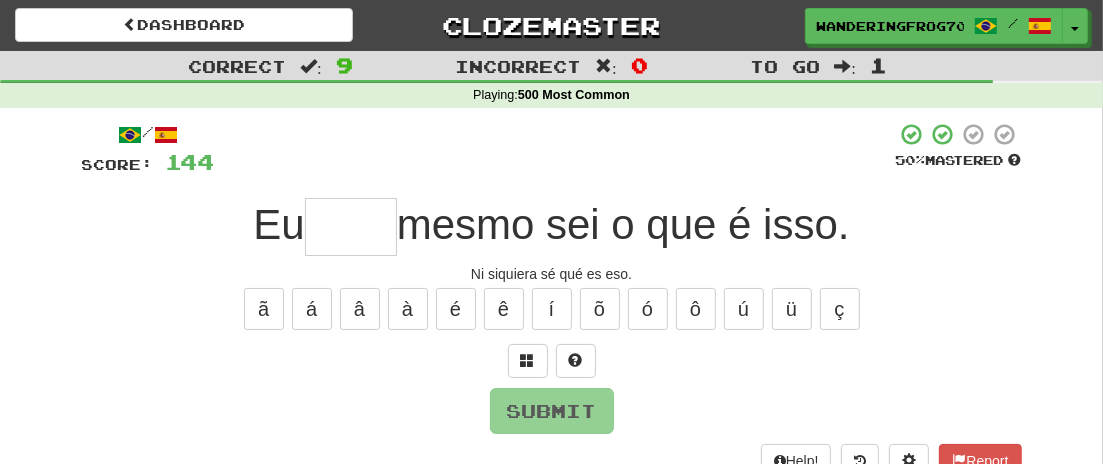 type on "*" 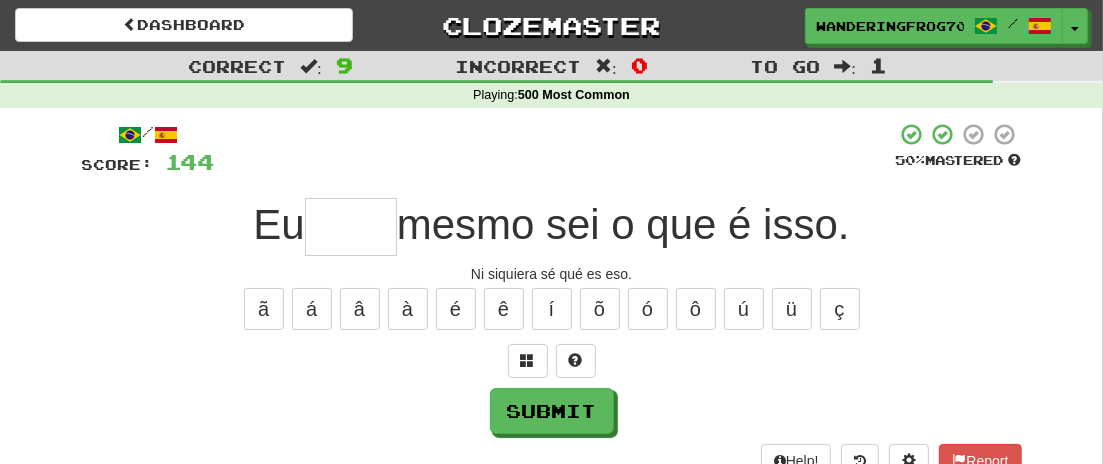 type on "*" 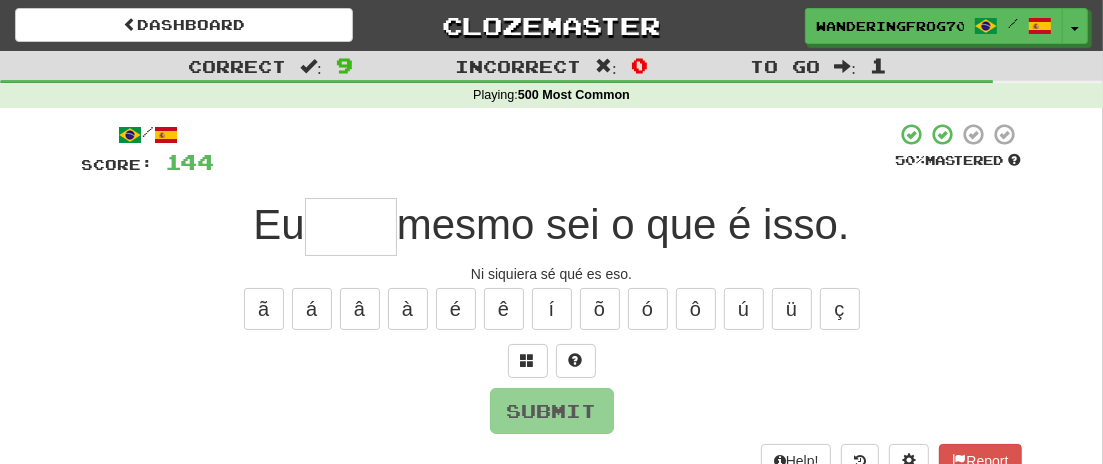 type on "*" 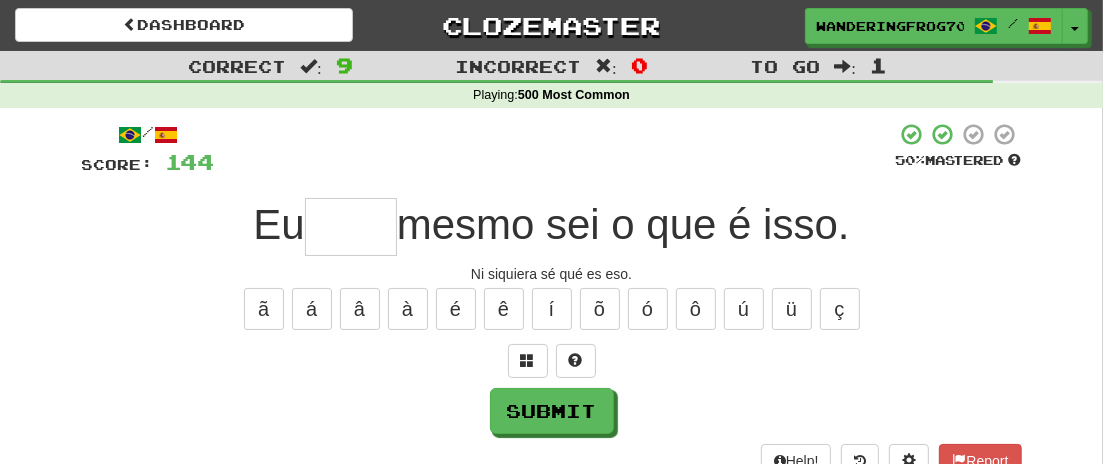 type on "*" 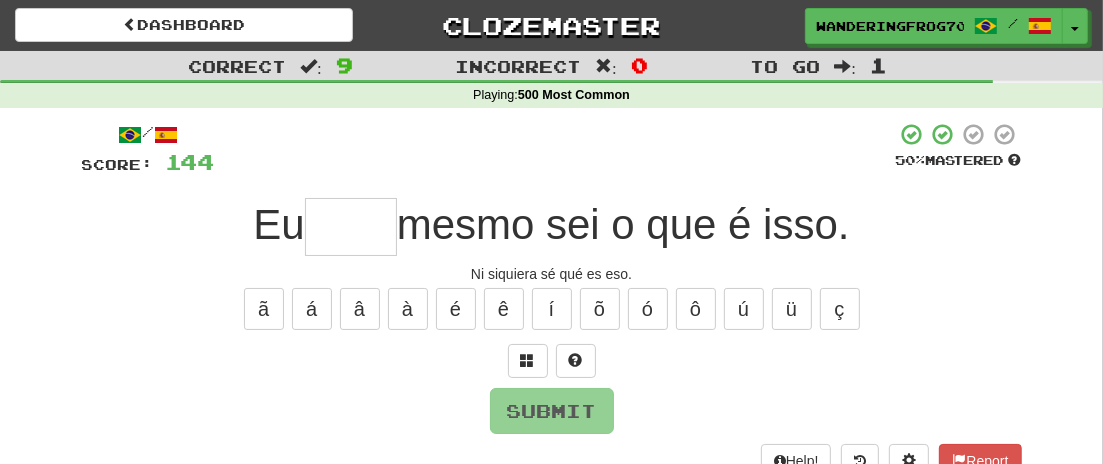 type on "*" 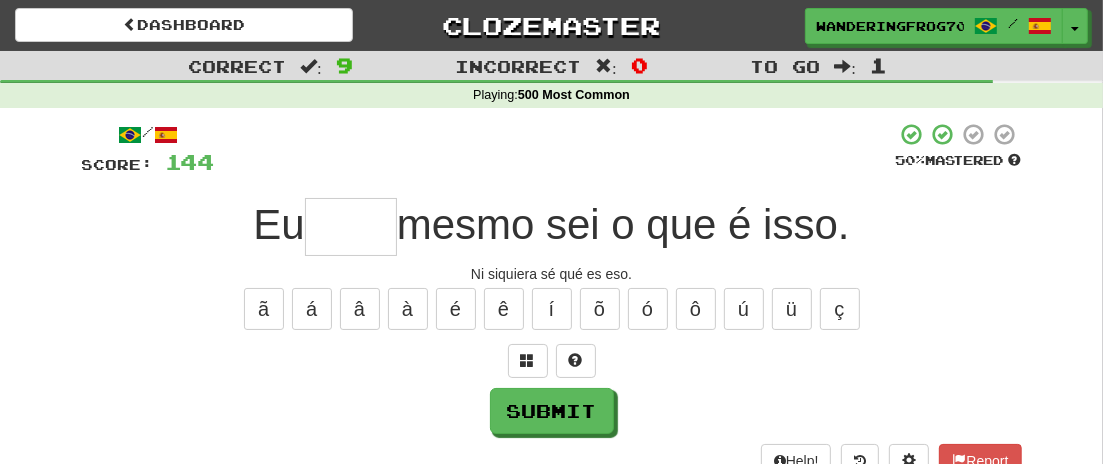 type on "*" 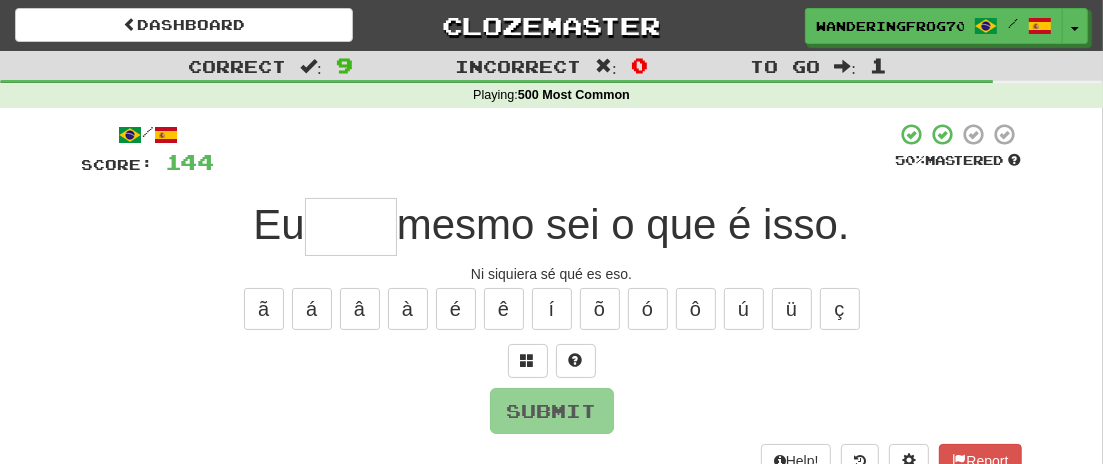 type on "*" 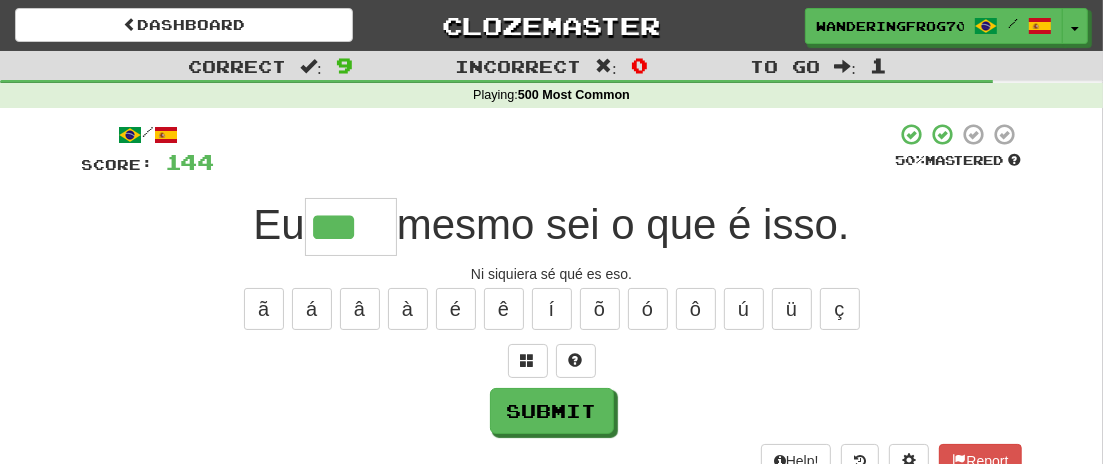 type on "***" 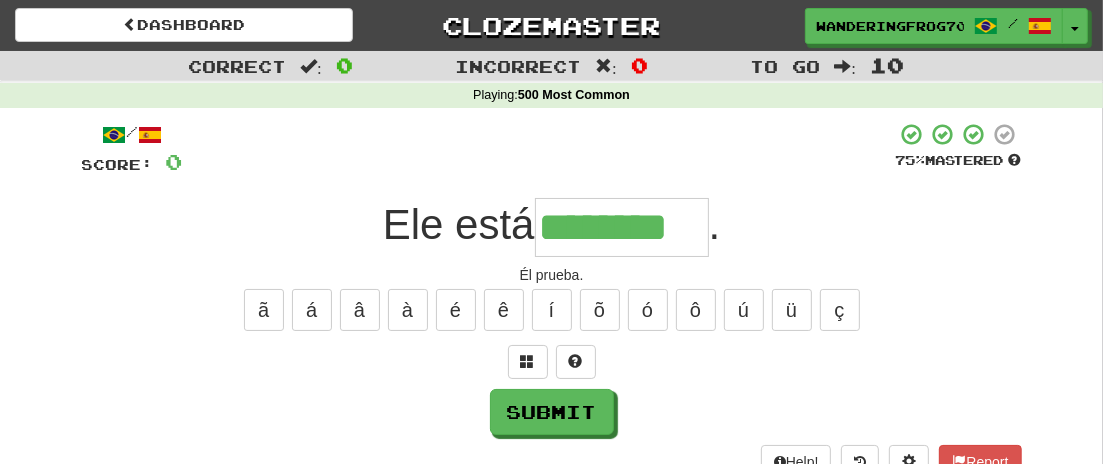 type on "********" 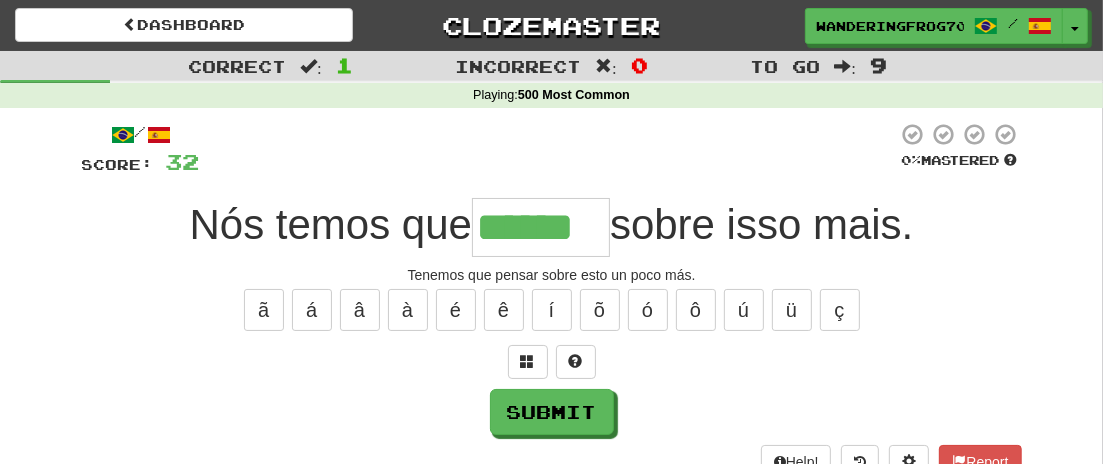 type on "******" 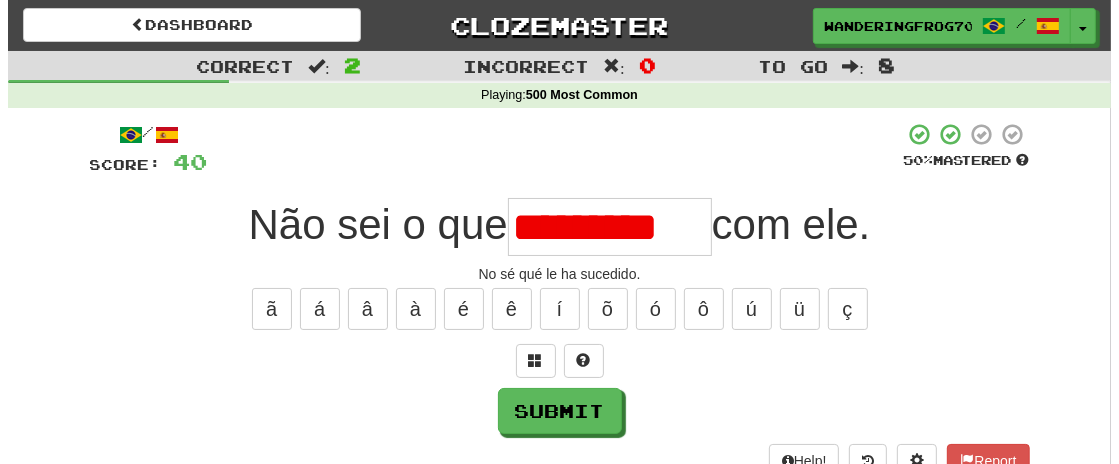 scroll, scrollTop: 0, scrollLeft: 0, axis: both 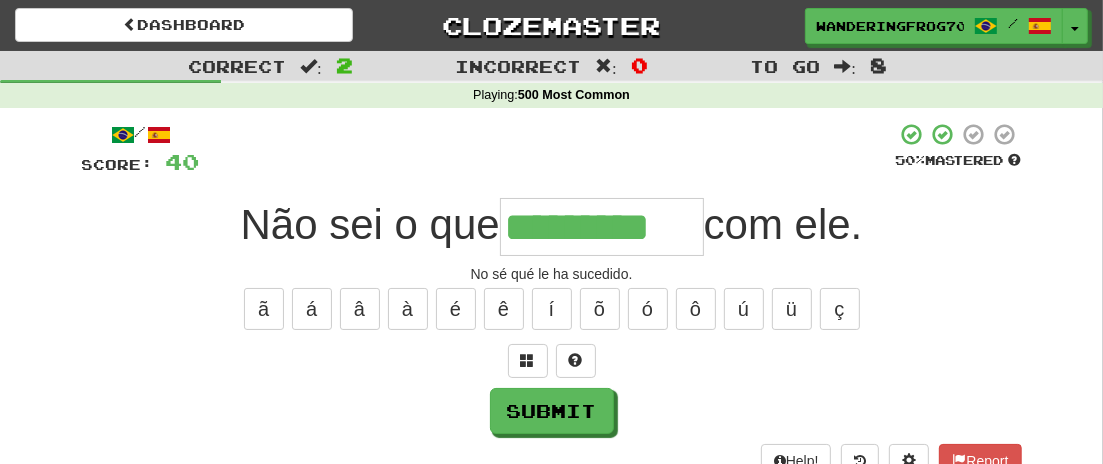 type on "*********" 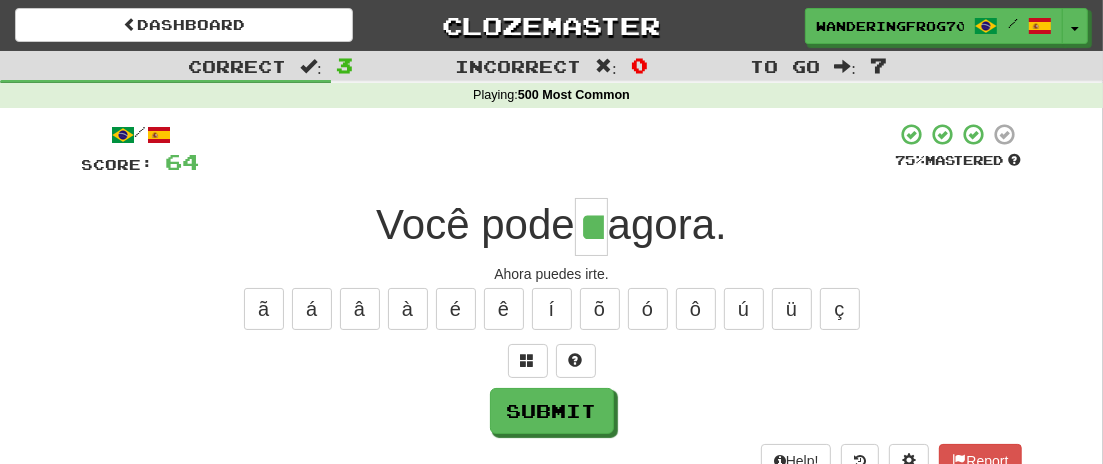 type on "**" 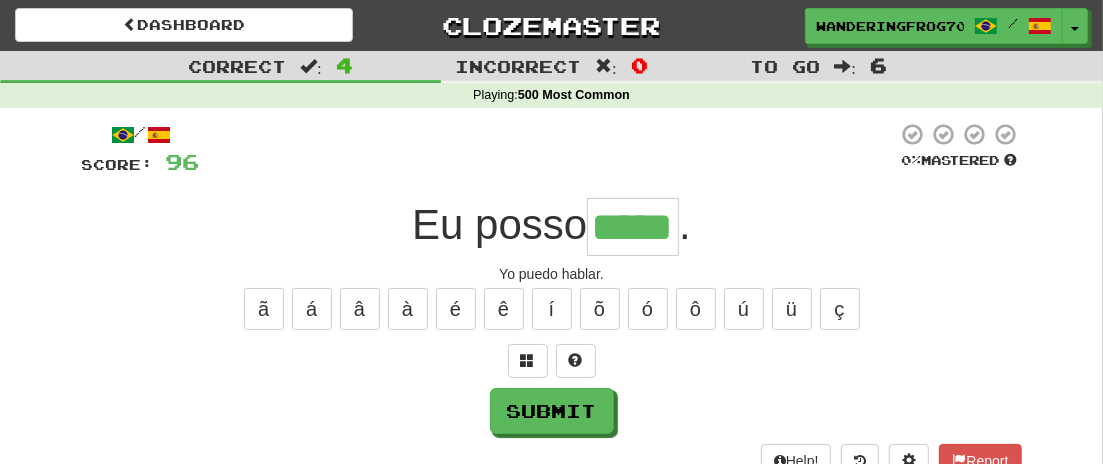 type on "*****" 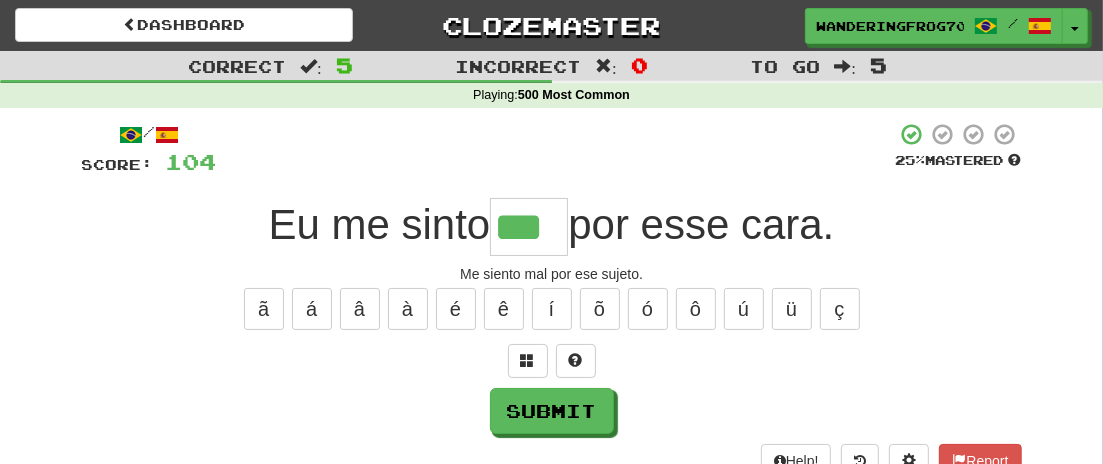type on "***" 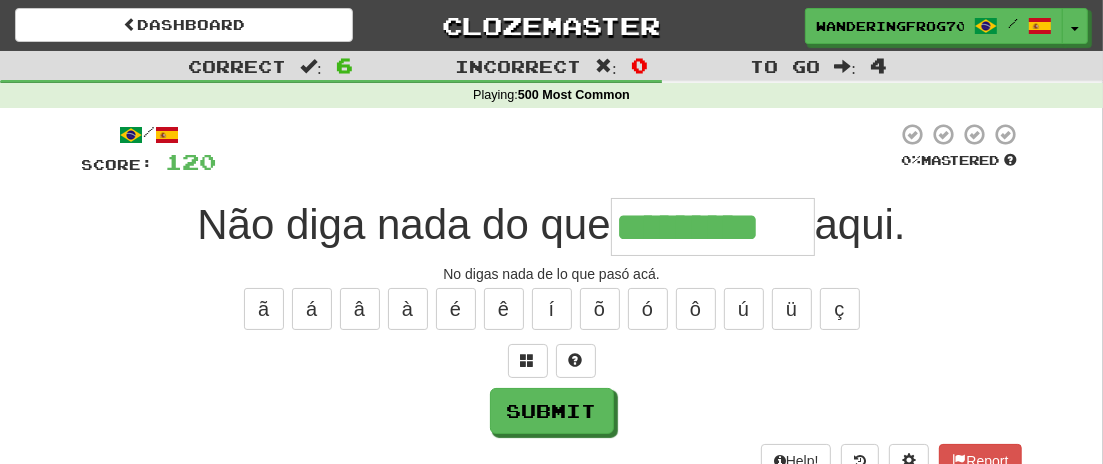 type on "*********" 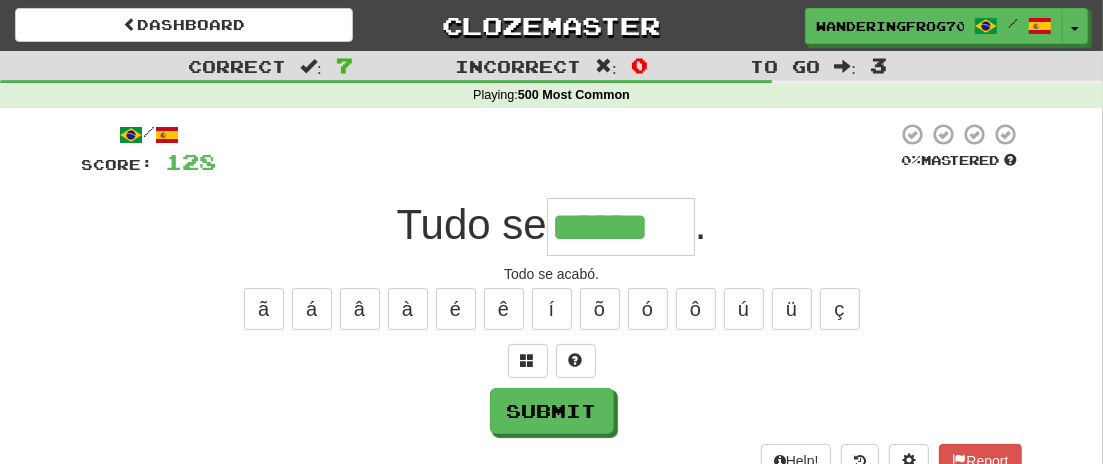 type on "******" 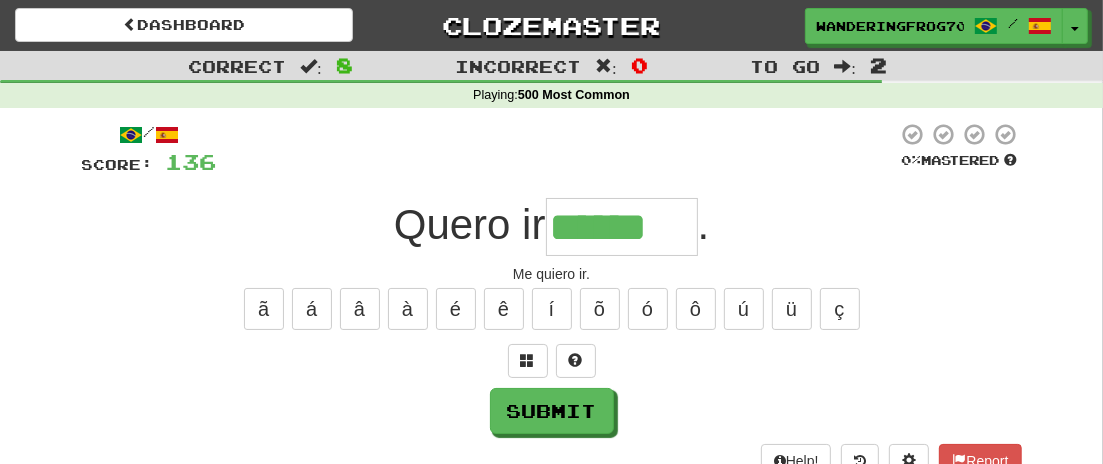 type on "******" 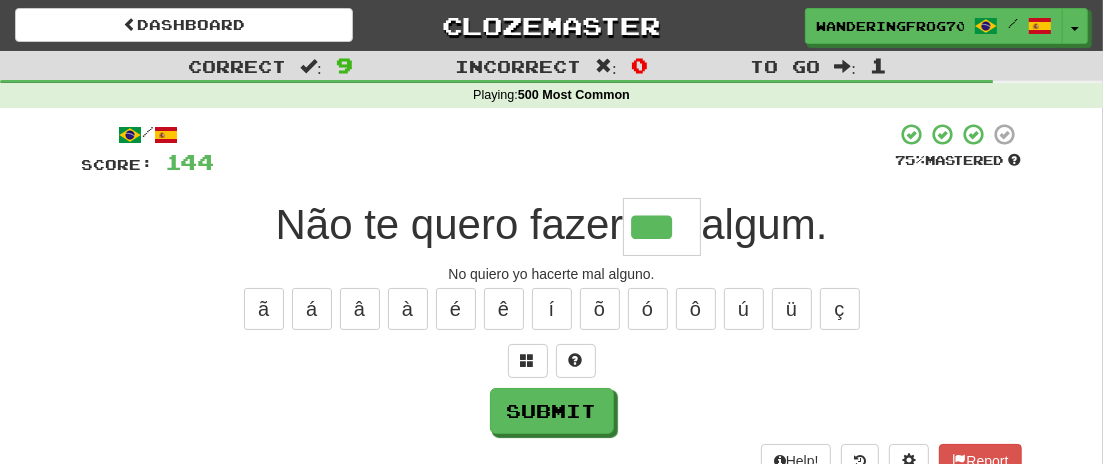 type on "***" 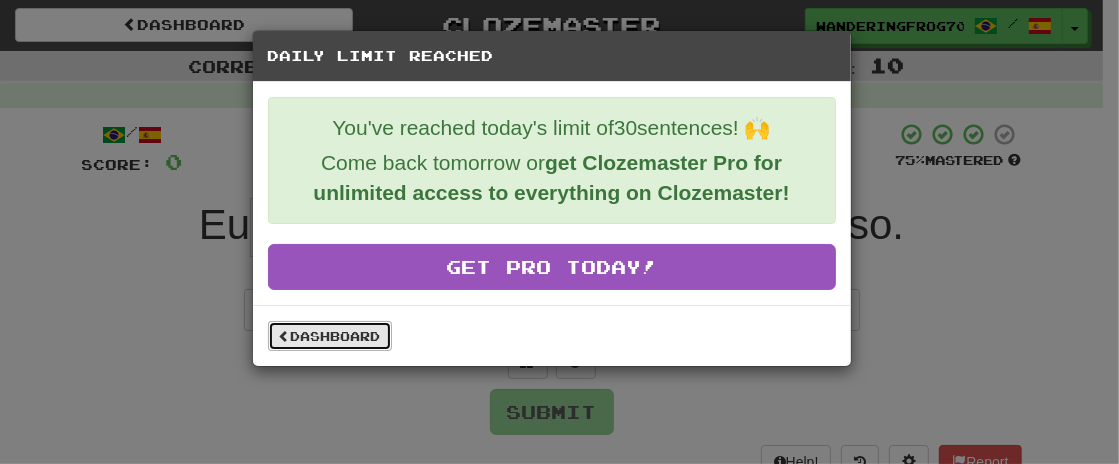 click on "Dashboard" at bounding box center [330, 336] 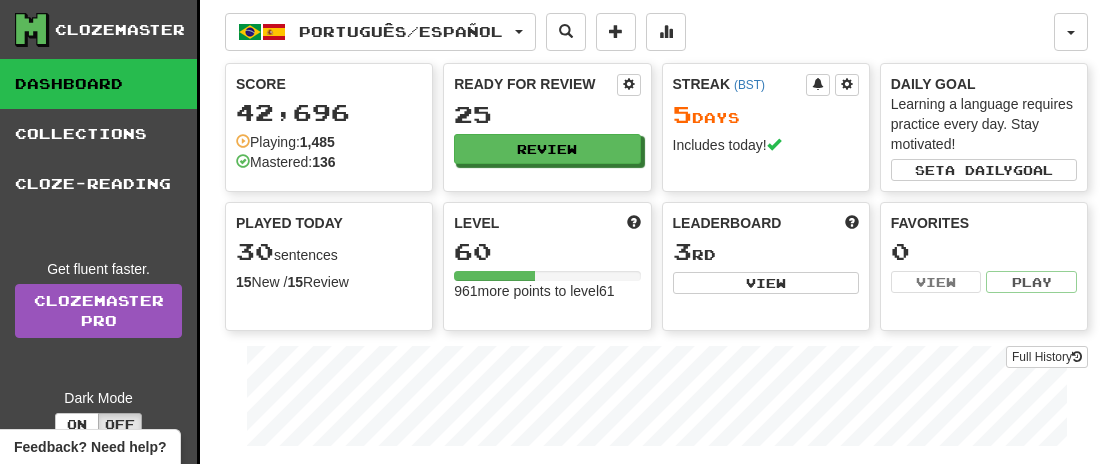 scroll, scrollTop: 0, scrollLeft: 0, axis: both 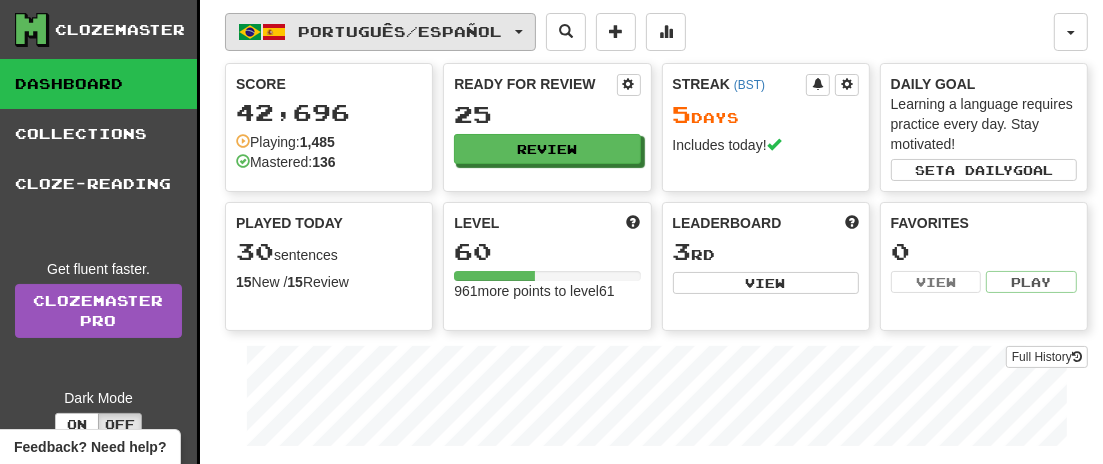 click on "Português  /  Español" at bounding box center [380, 32] 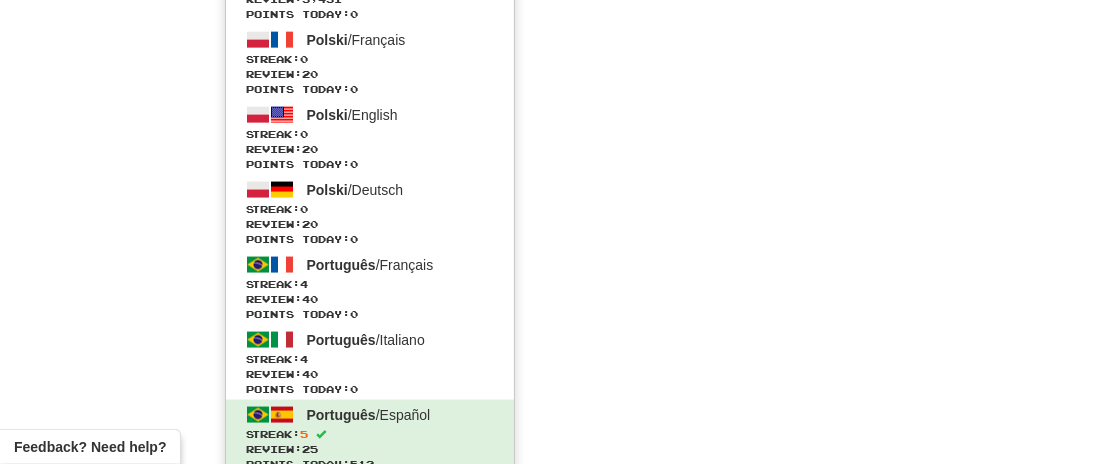 scroll, scrollTop: 2120, scrollLeft: 0, axis: vertical 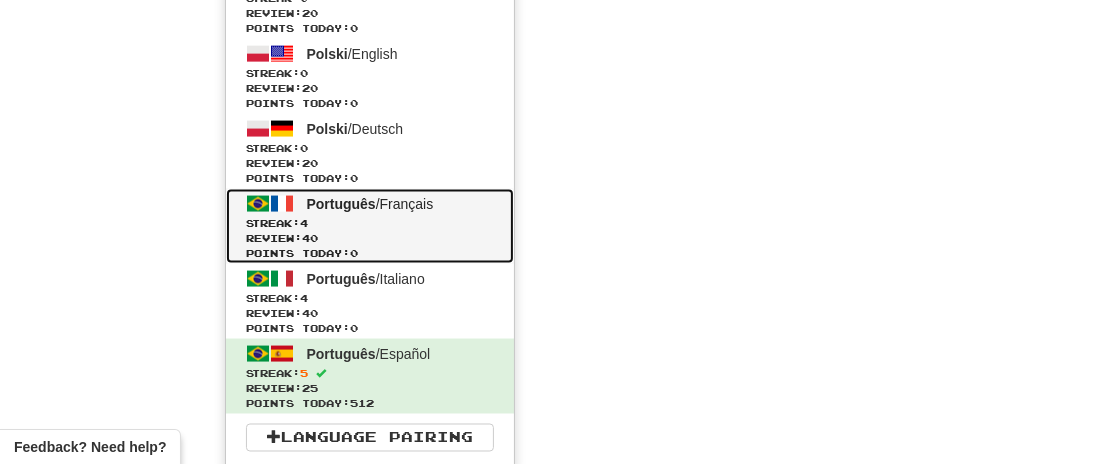 click on "Review:  40" at bounding box center (370, 238) 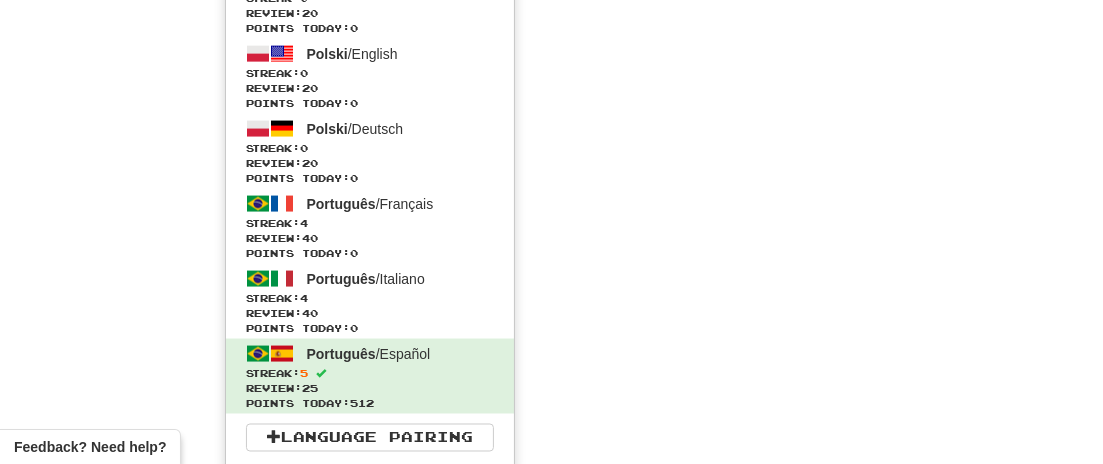 scroll, scrollTop: 1232, scrollLeft: 0, axis: vertical 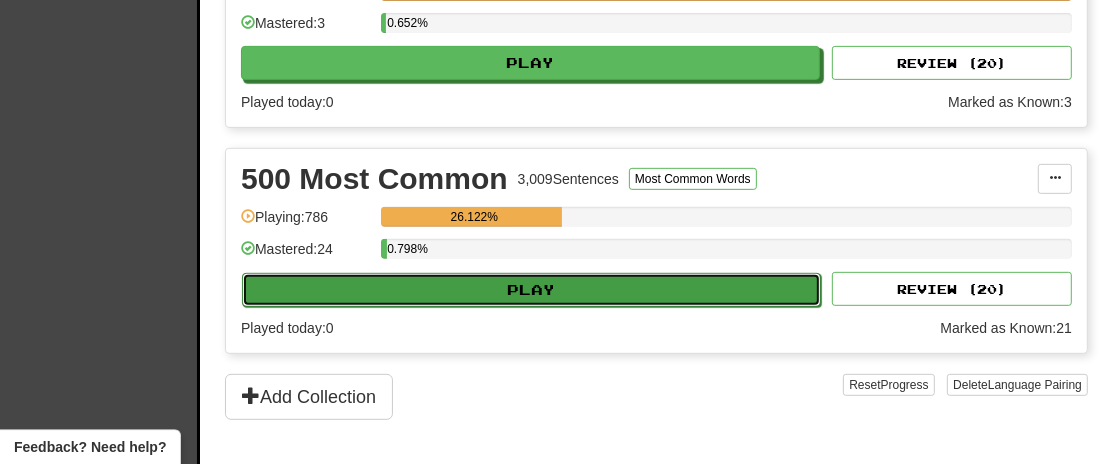 click on "Play" at bounding box center (531, 290) 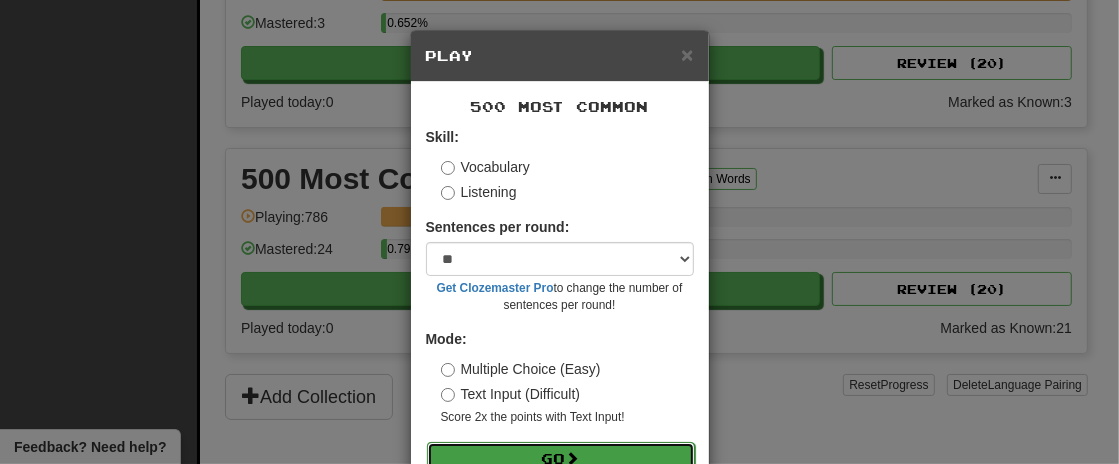 click at bounding box center [573, 458] 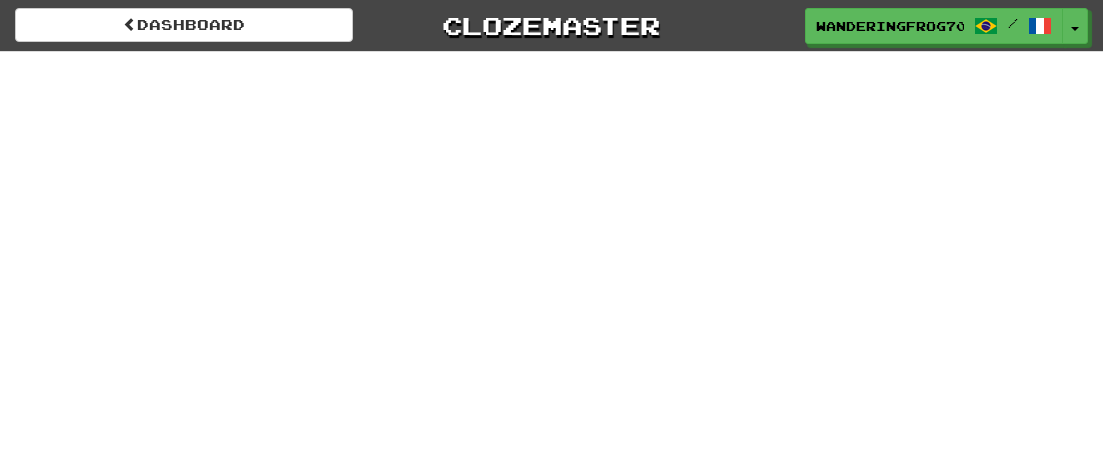 scroll, scrollTop: 0, scrollLeft: 0, axis: both 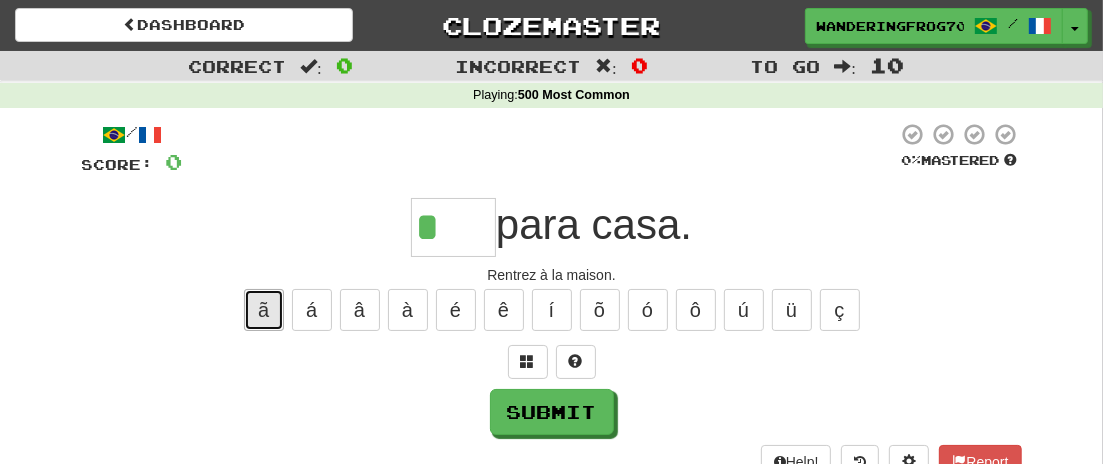 click on "ã" at bounding box center (264, 310) 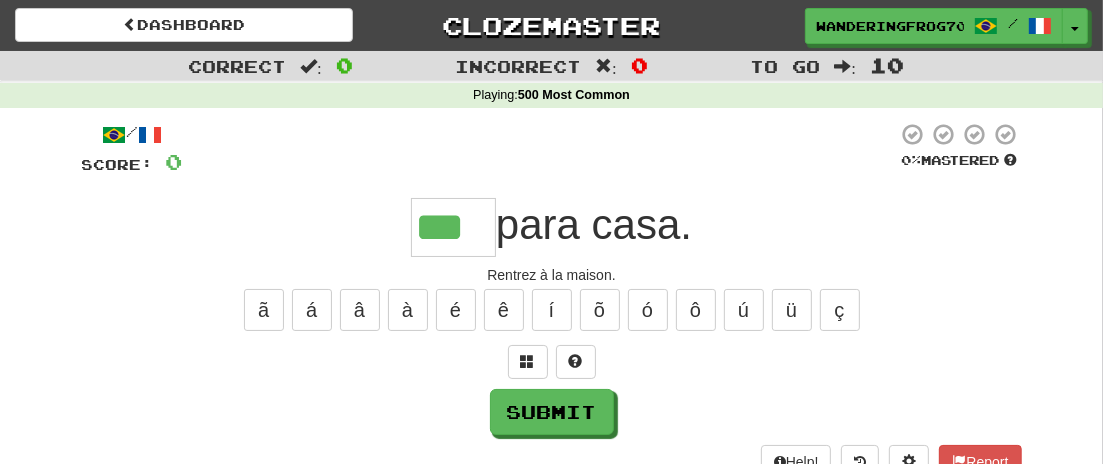 type on "***" 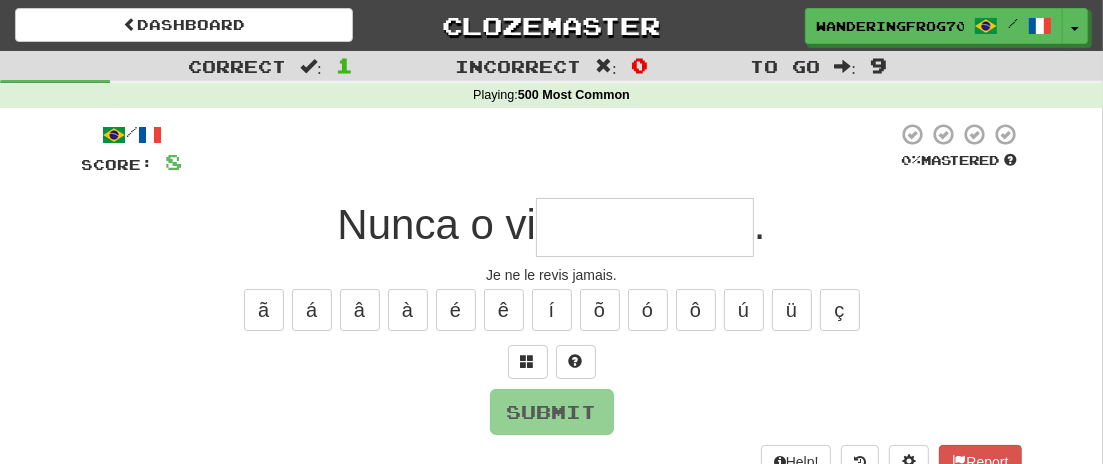 type on "*" 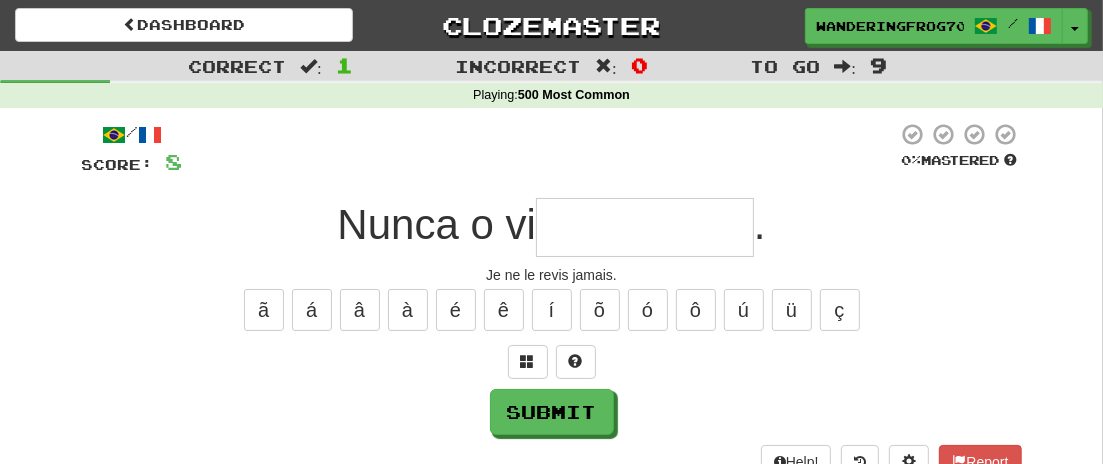 type on "*" 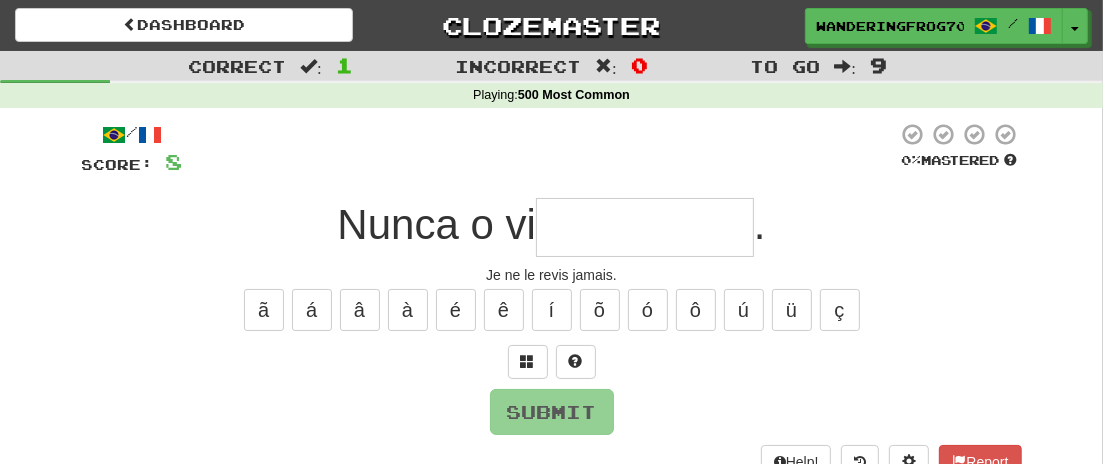 type on "*" 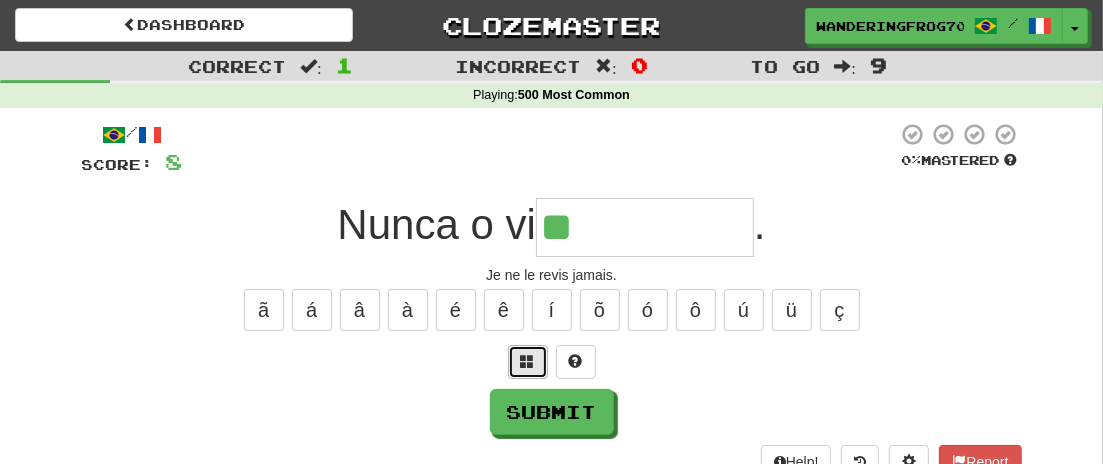 click at bounding box center [528, 362] 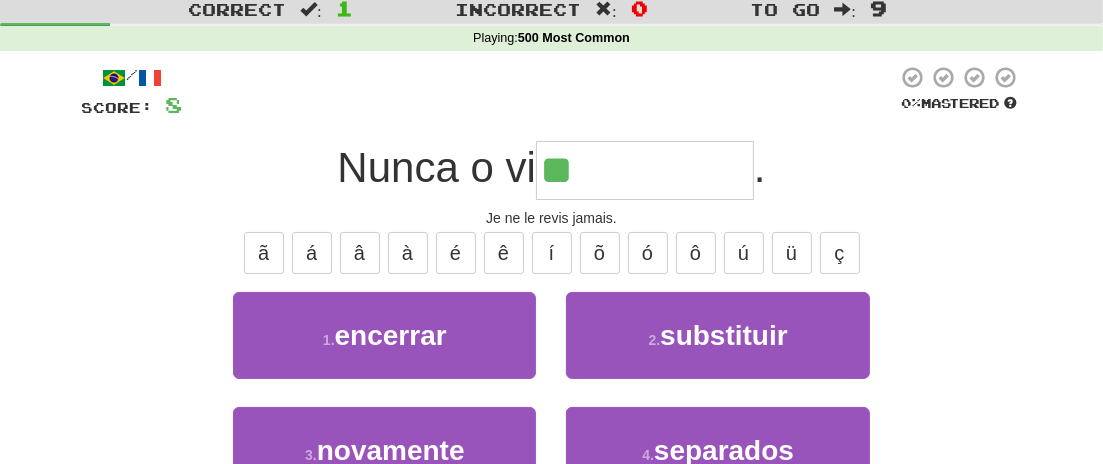 scroll, scrollTop: 59, scrollLeft: 0, axis: vertical 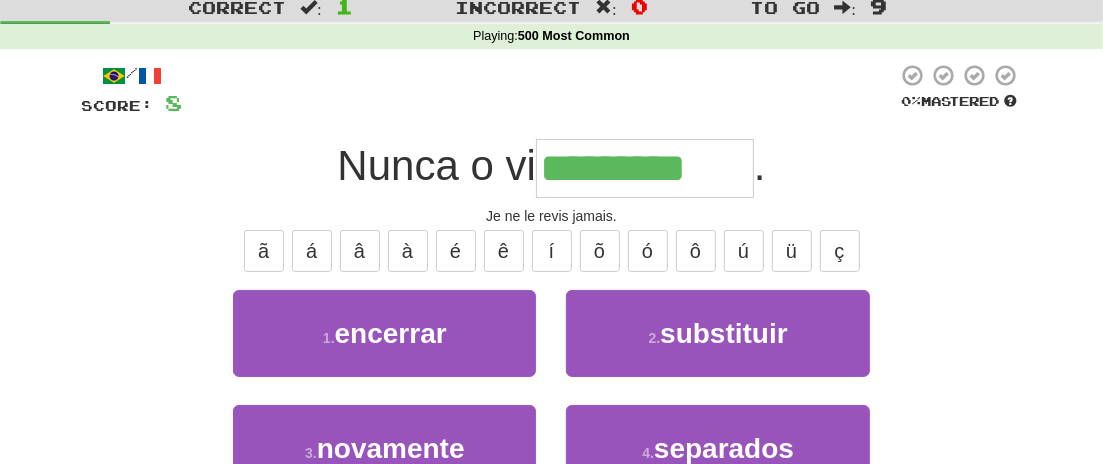 type on "*********" 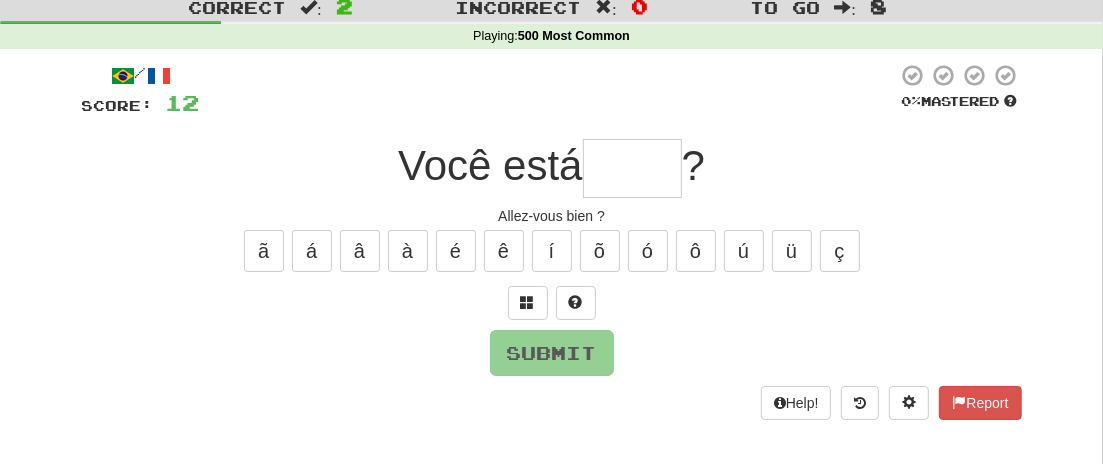 type on "*" 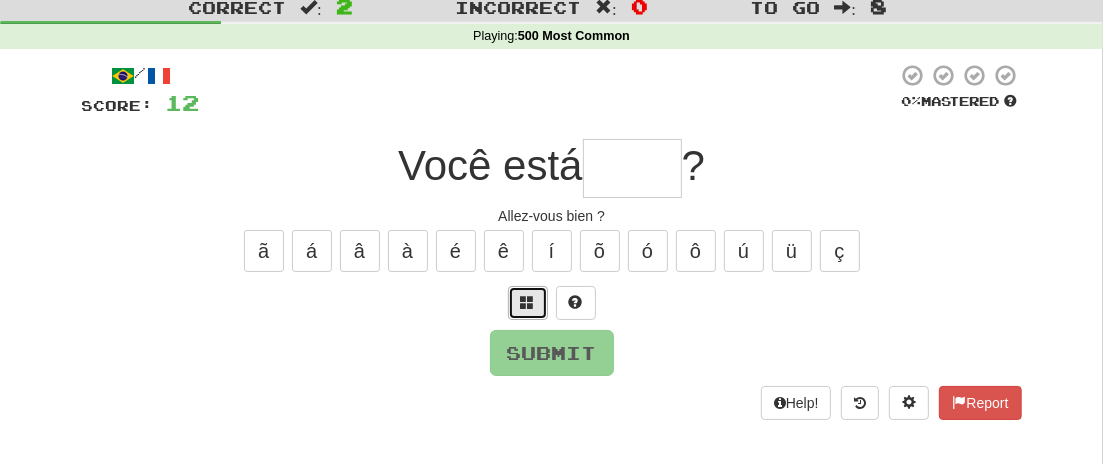 click at bounding box center (528, 303) 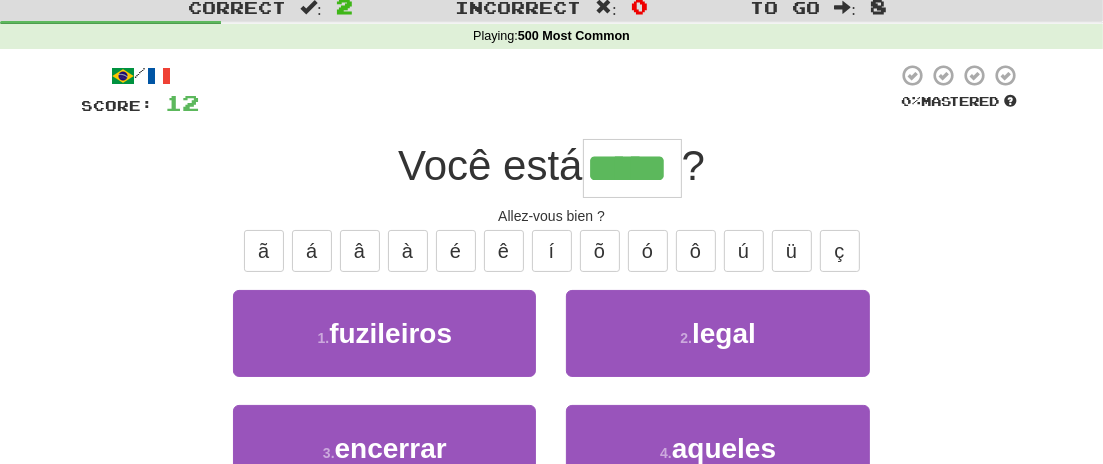 type on "*****" 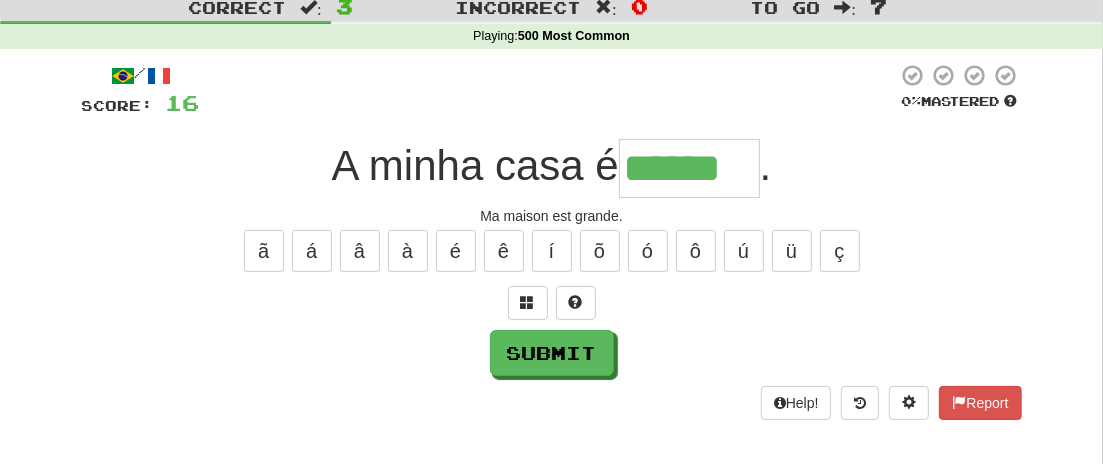 type on "******" 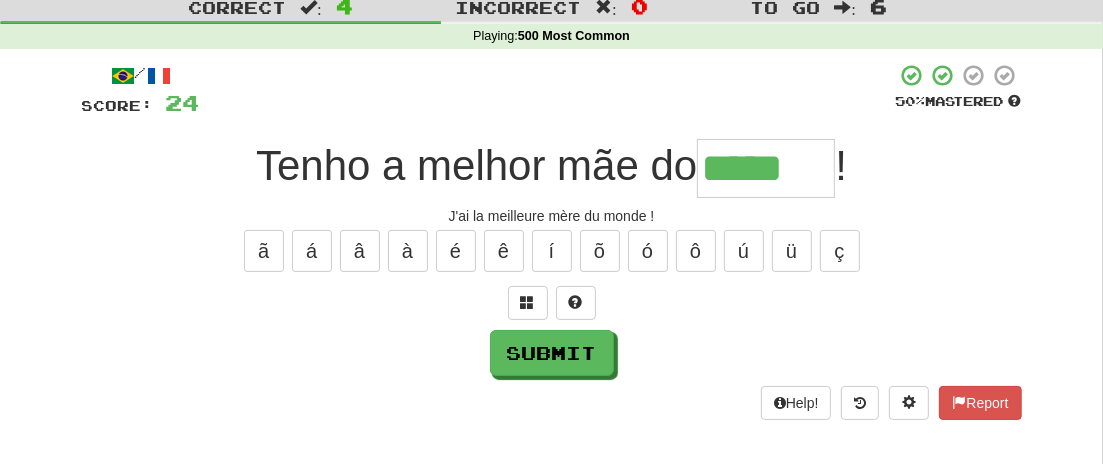 type on "*****" 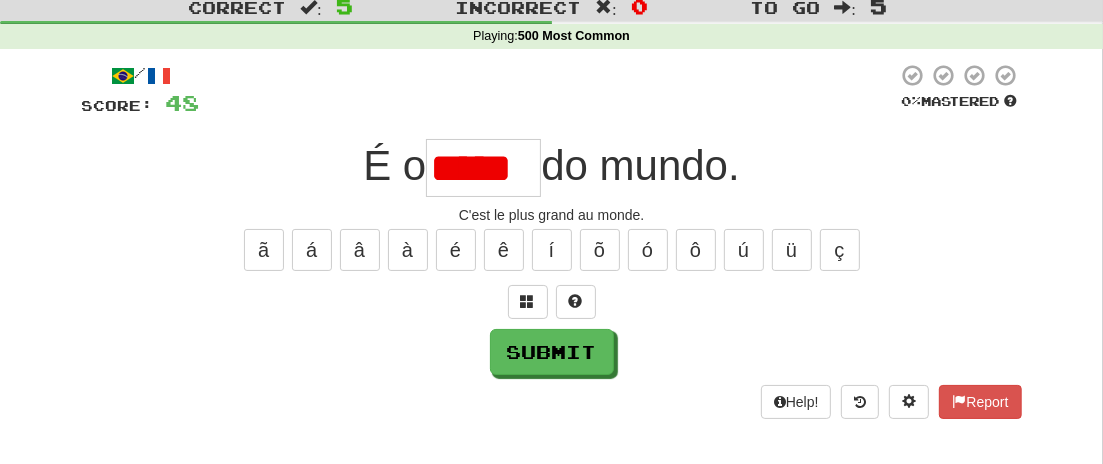 scroll, scrollTop: 0, scrollLeft: 0, axis: both 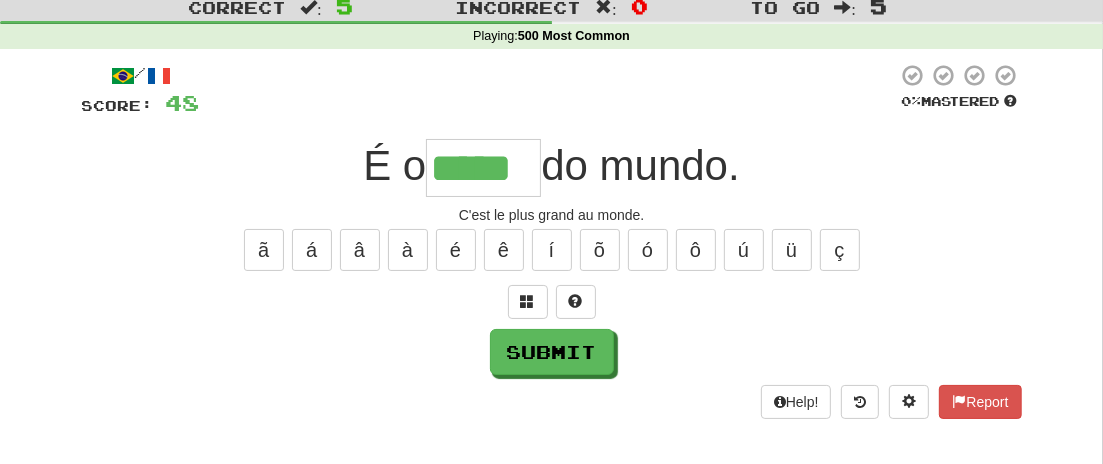 type on "*****" 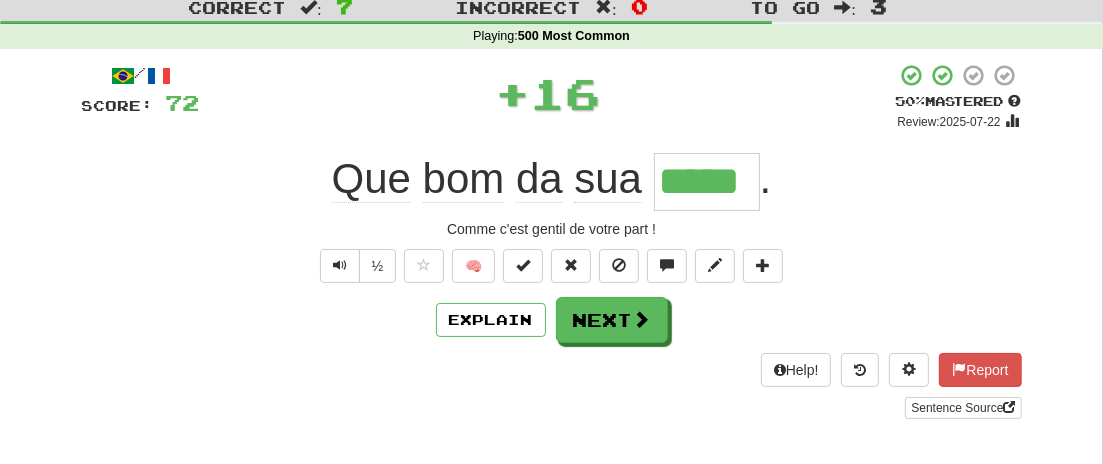 type on "*****" 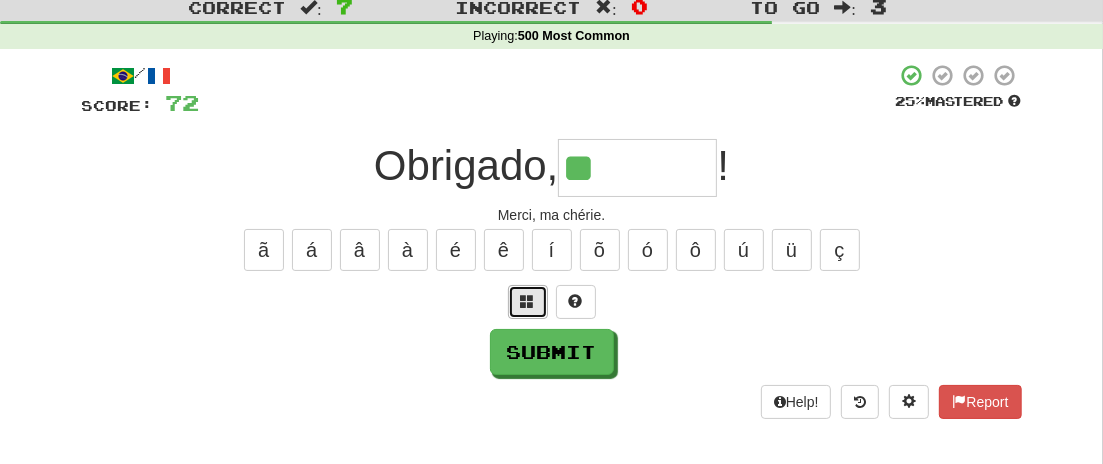 click at bounding box center [528, 302] 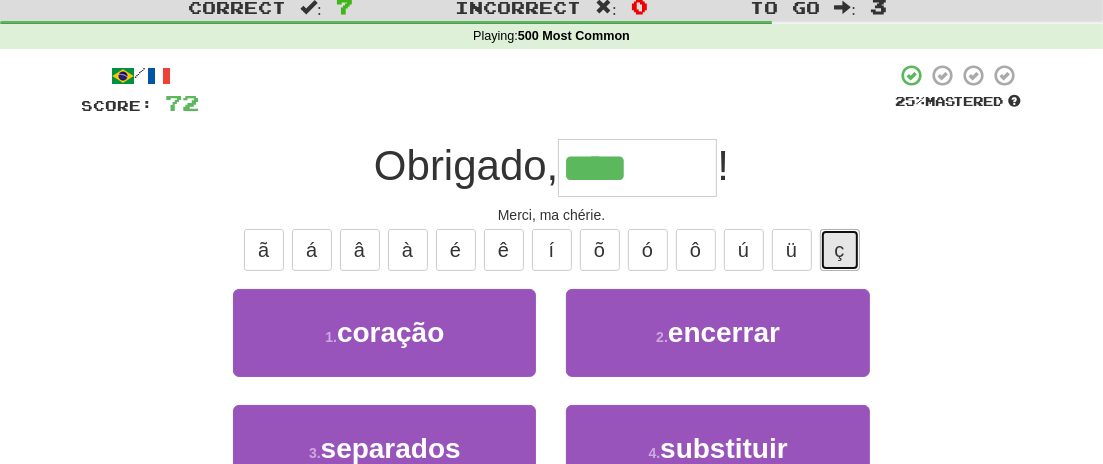 click on "ç" at bounding box center [840, 250] 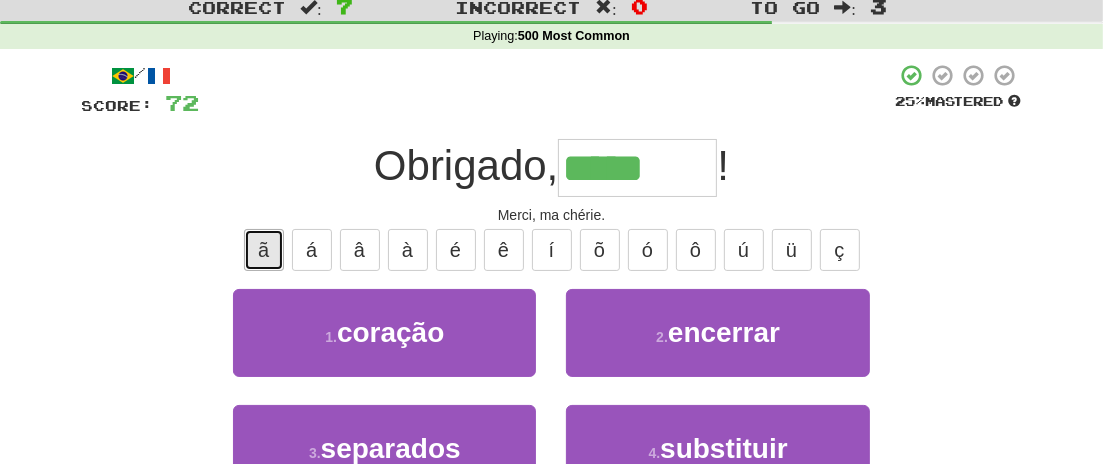 click on "ã" at bounding box center (264, 250) 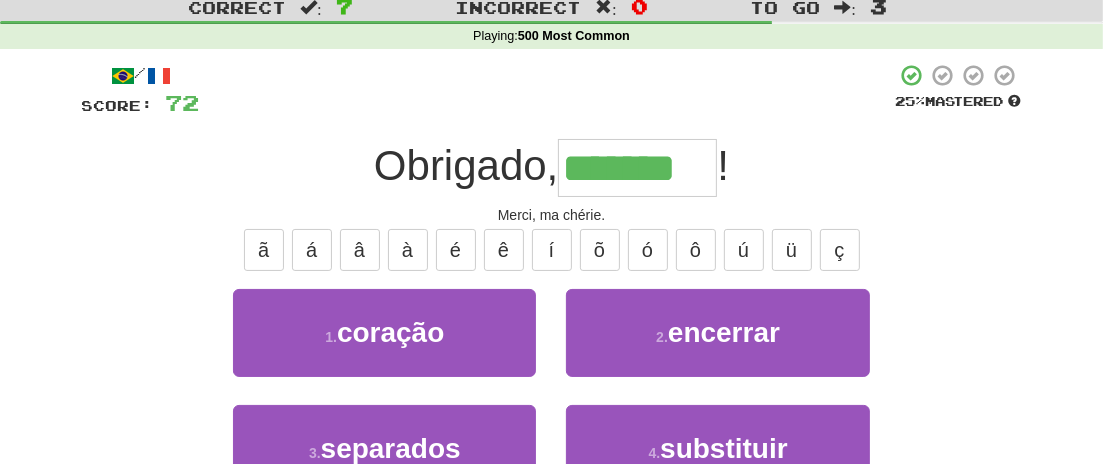 type on "*******" 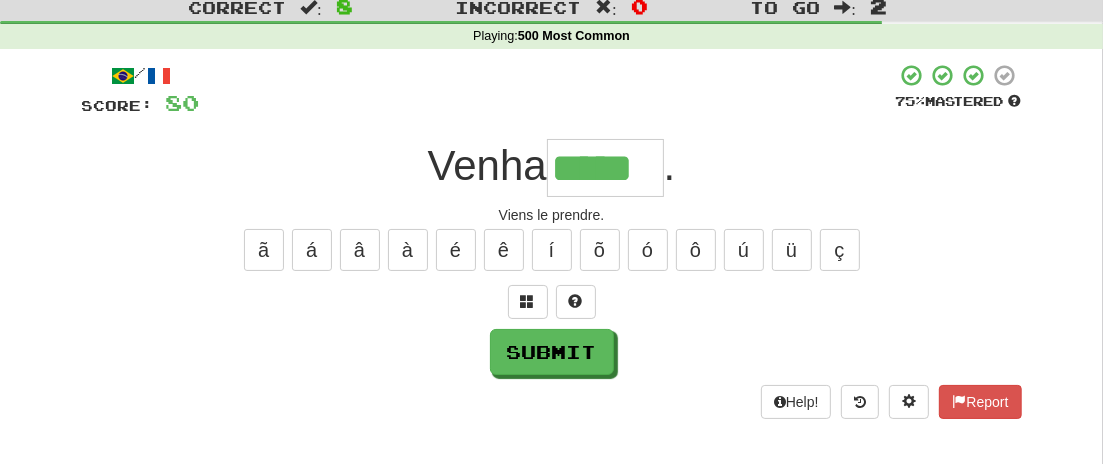 type on "*****" 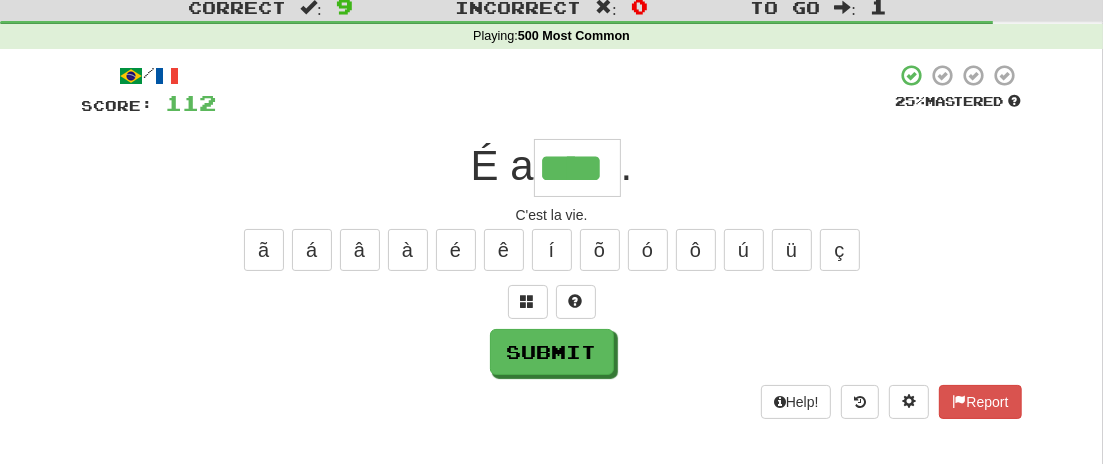type on "****" 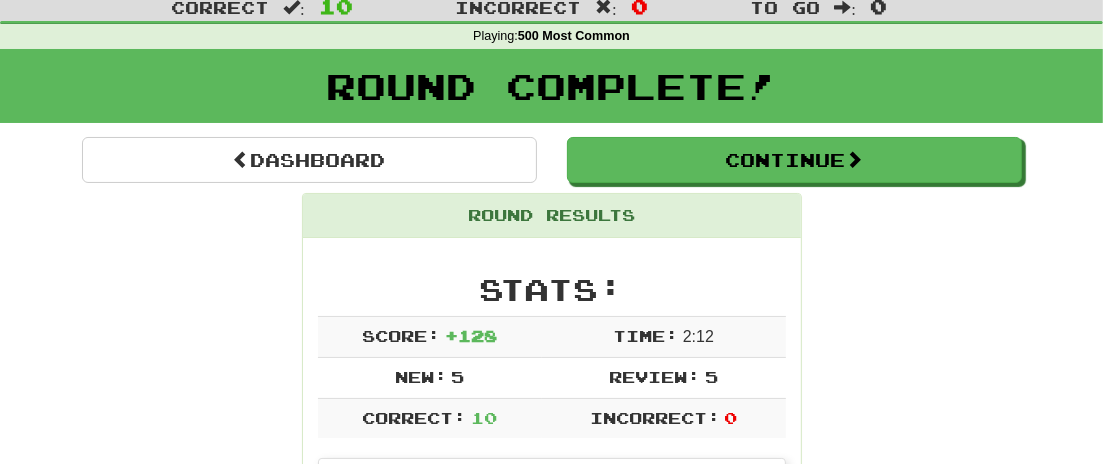 scroll, scrollTop: 99, scrollLeft: 0, axis: vertical 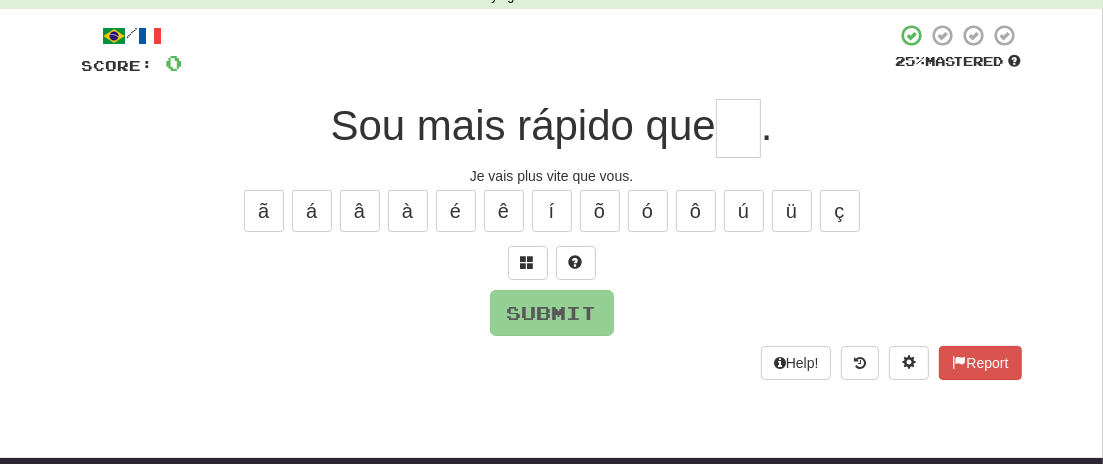 type on "*" 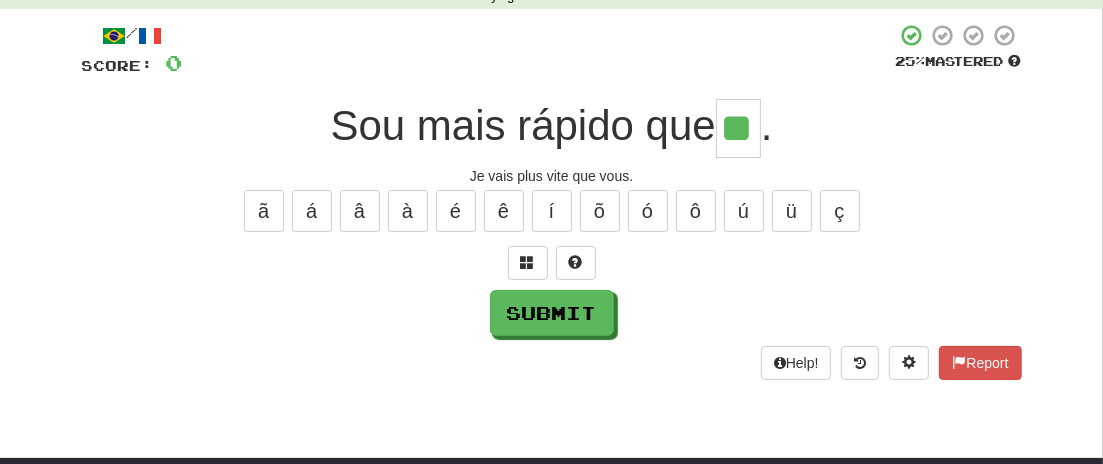 type on "**" 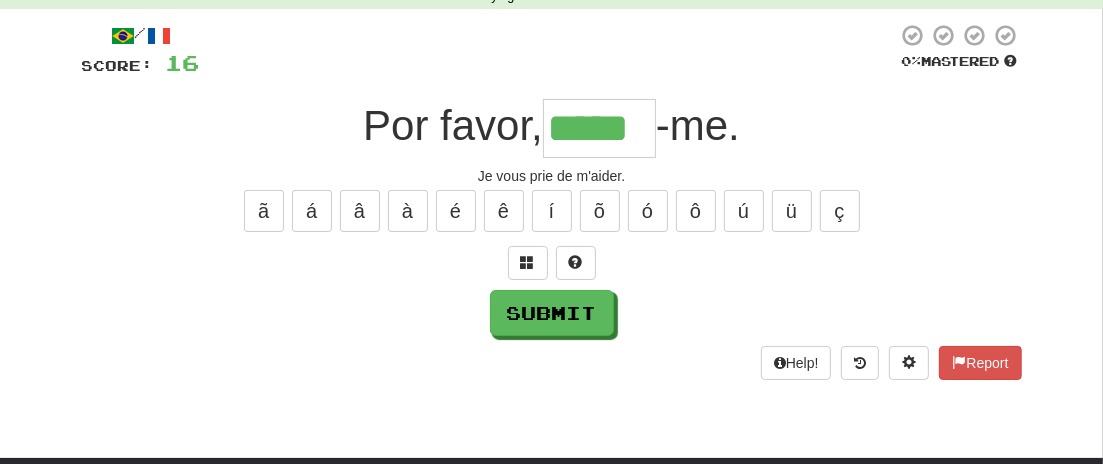 type on "*****" 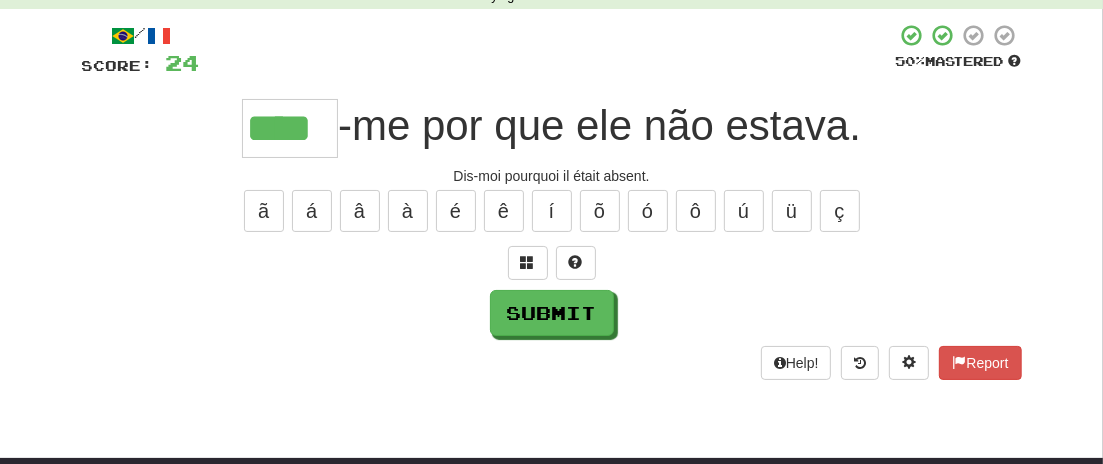 type on "****" 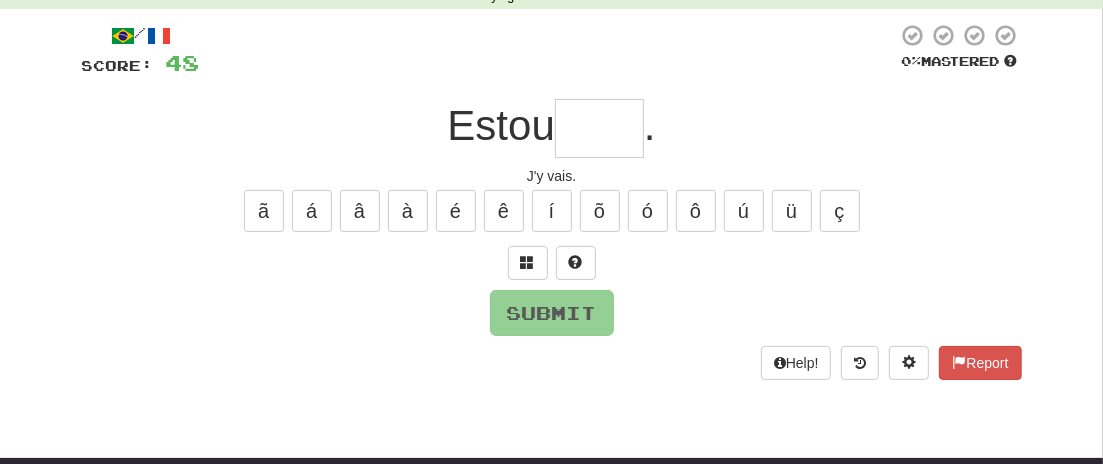 type on "*" 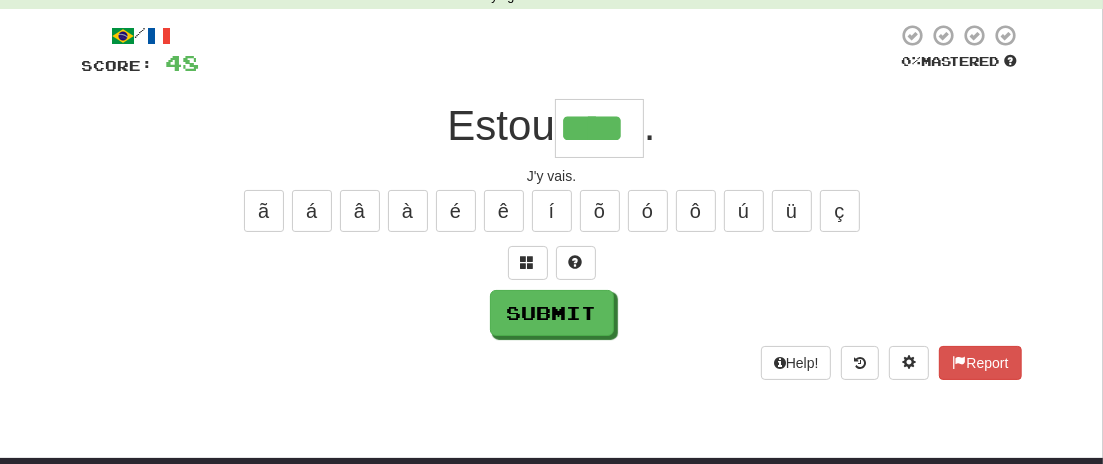 type on "****" 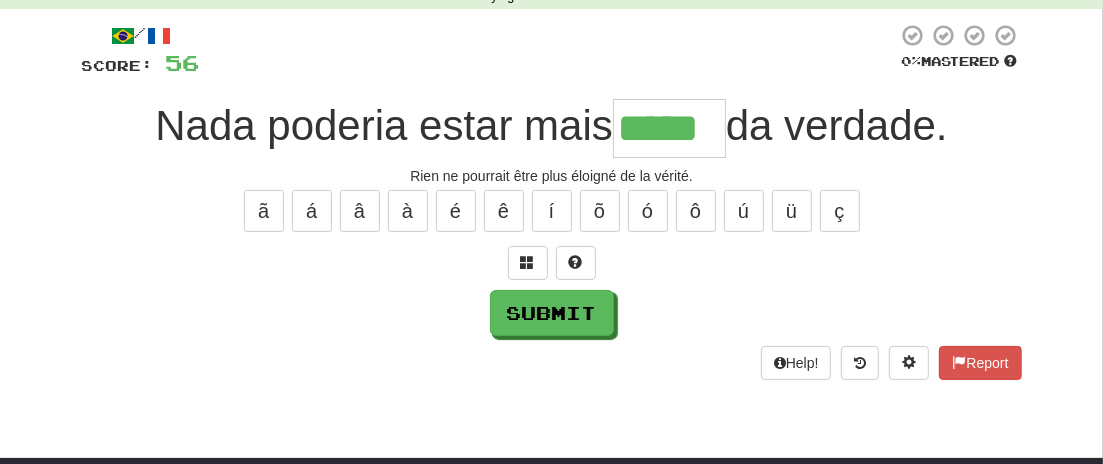 type on "*****" 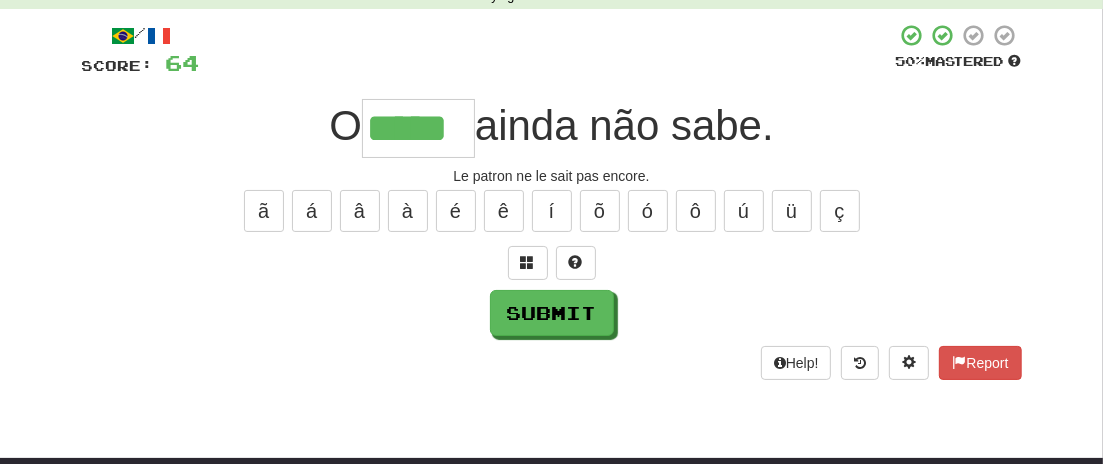 type on "*****" 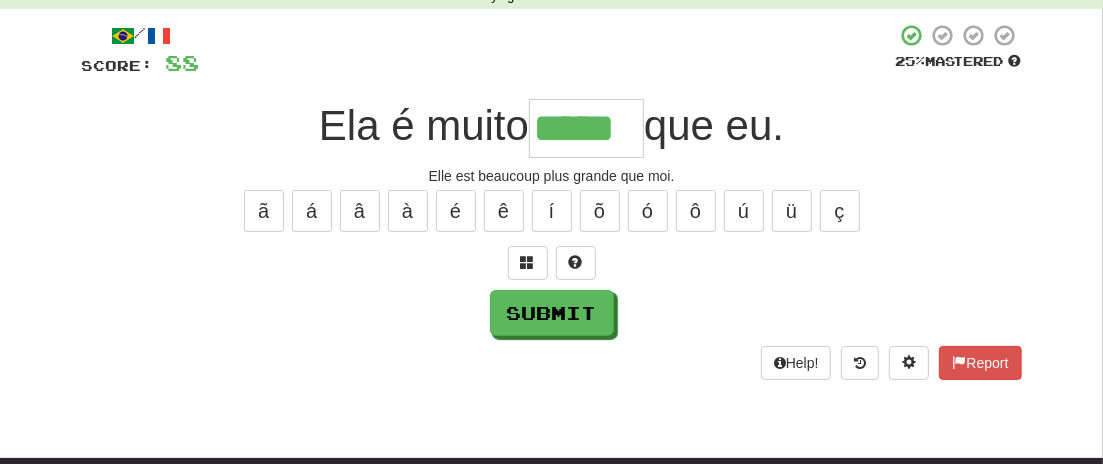 type on "*****" 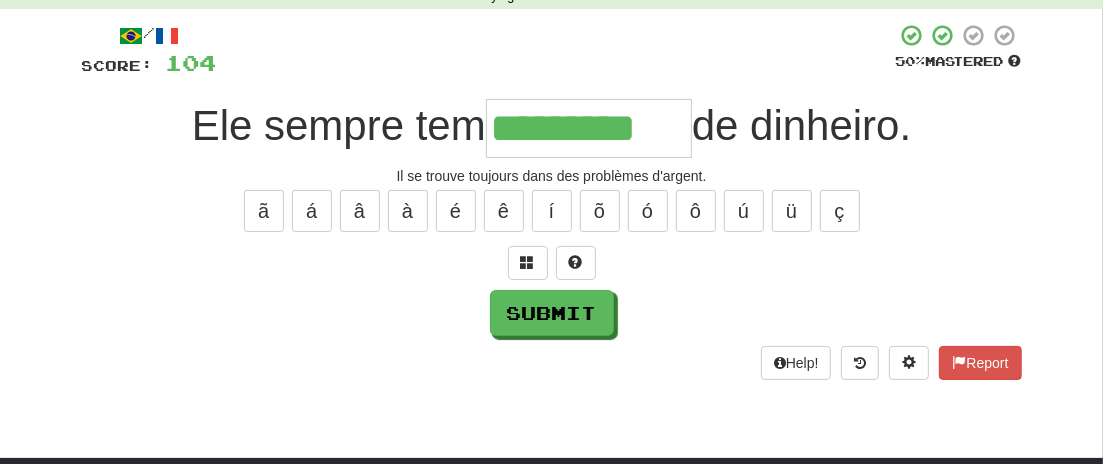 type on "*********" 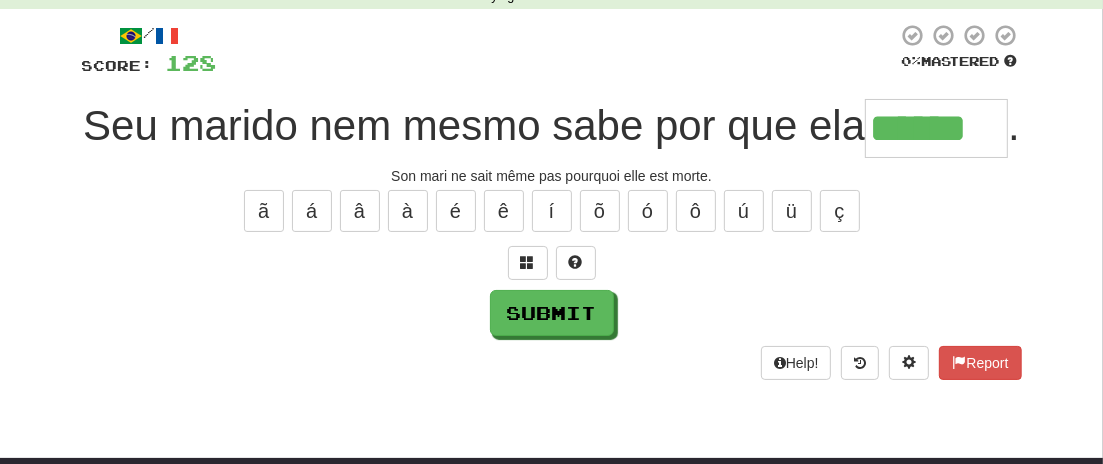 type on "******" 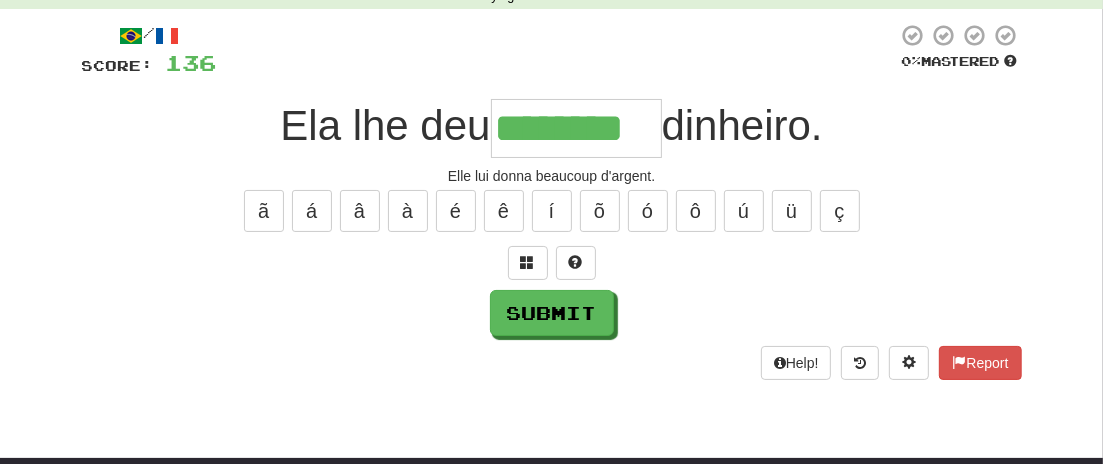 type on "********" 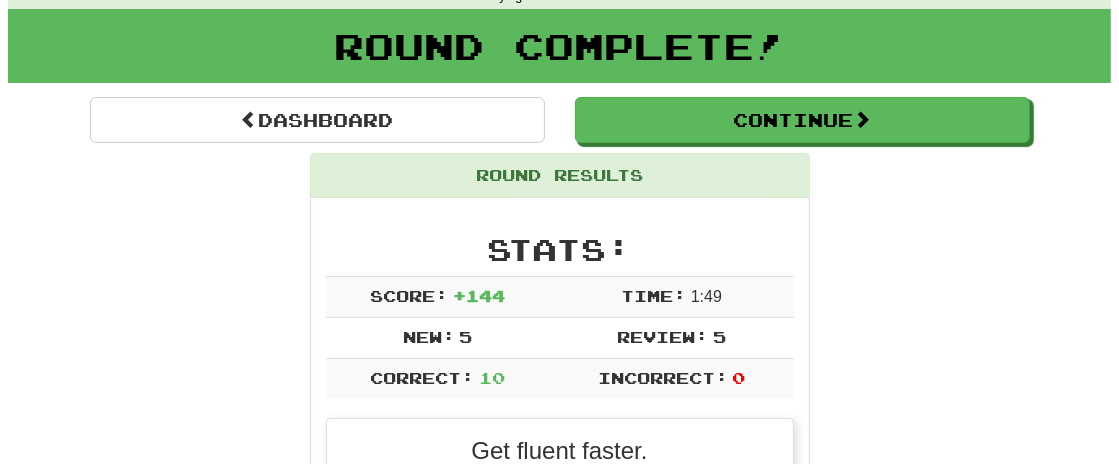 scroll, scrollTop: 139, scrollLeft: 0, axis: vertical 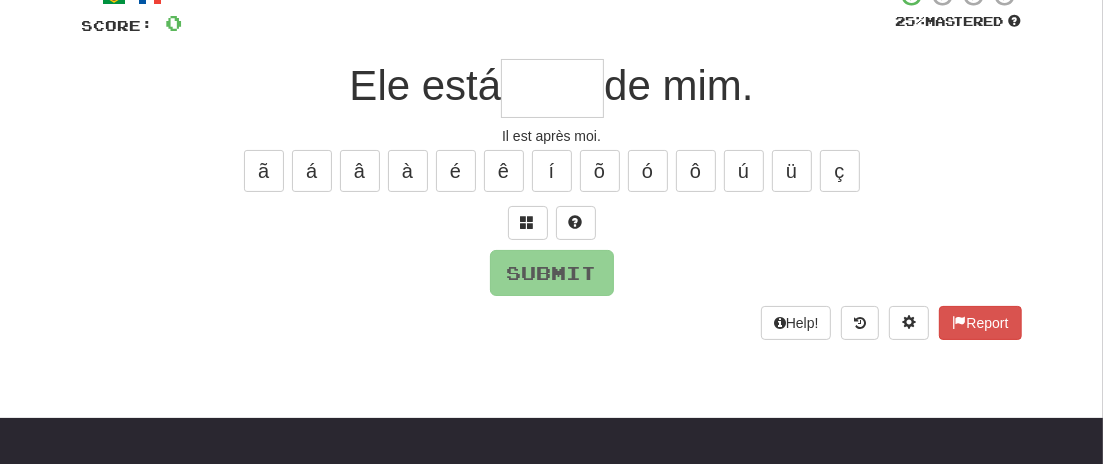 type on "*" 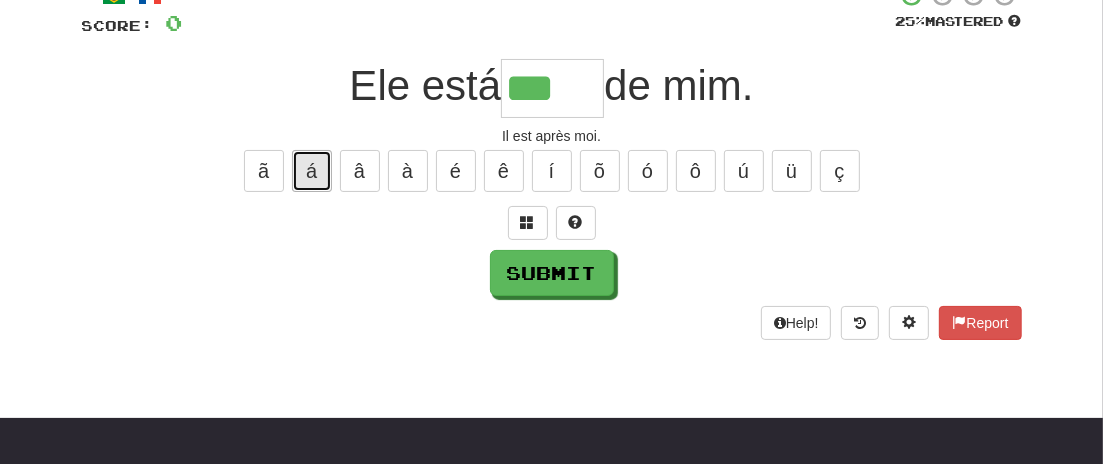 click on "á" at bounding box center [312, 171] 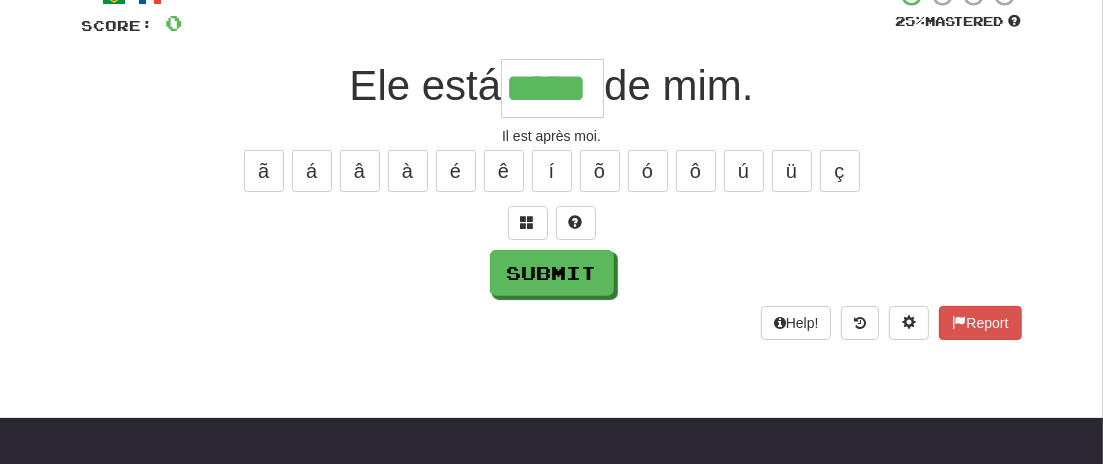 type on "*****" 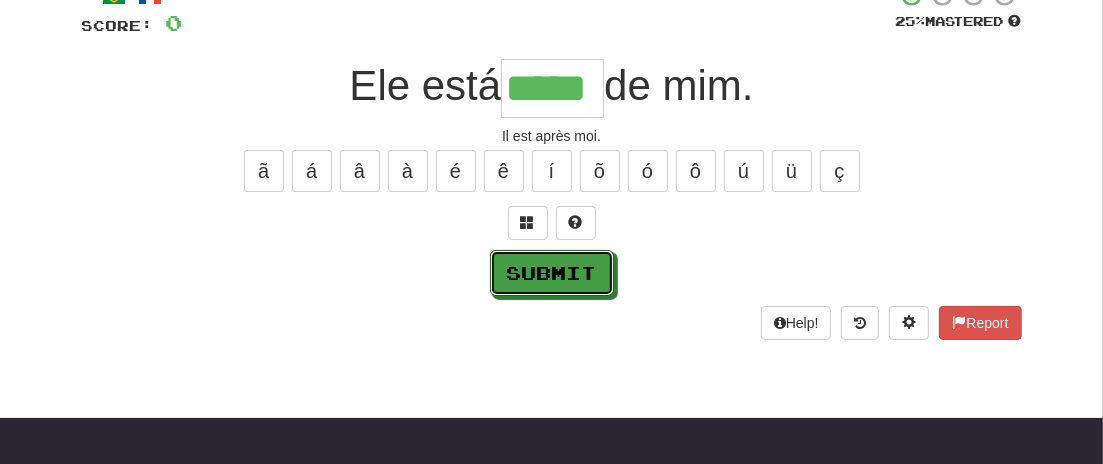click on "Submit" at bounding box center (552, 273) 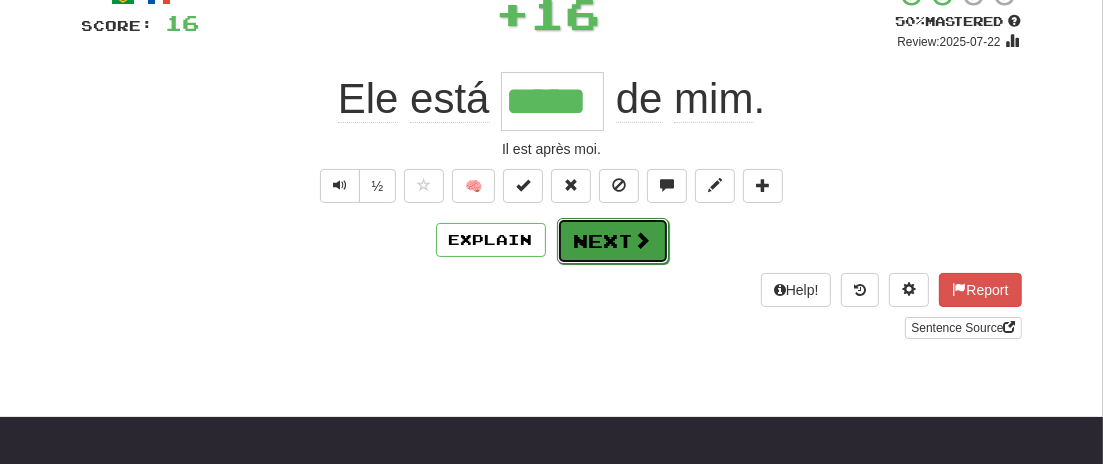 click on "Next" at bounding box center [613, 241] 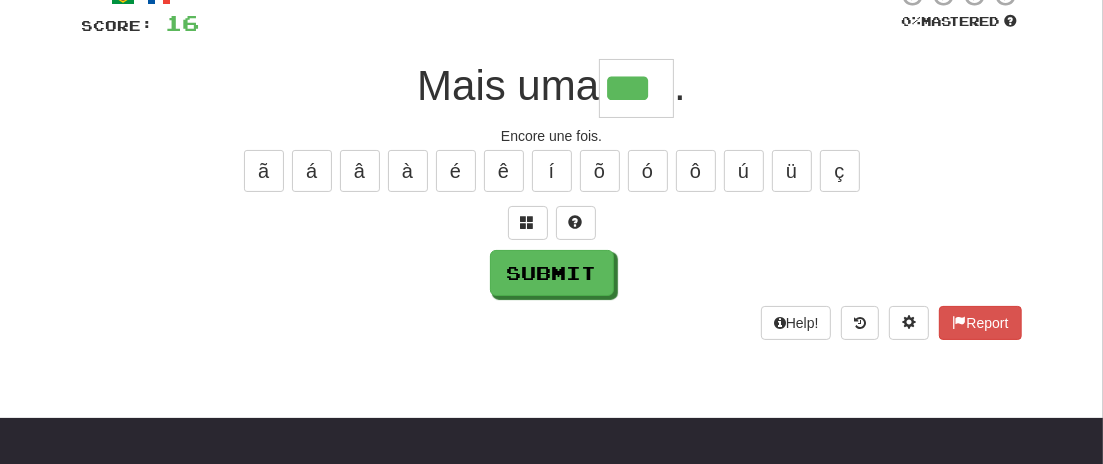 type on "***" 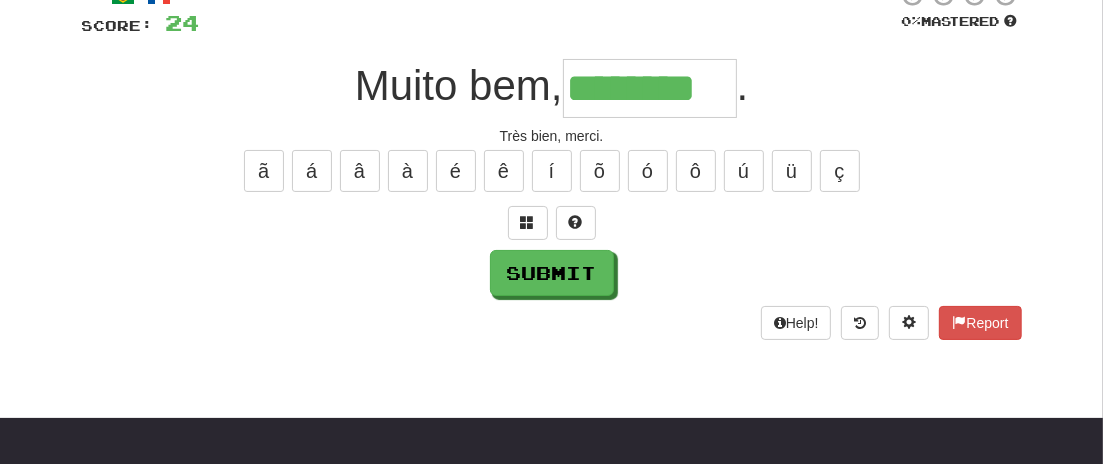 type on "********" 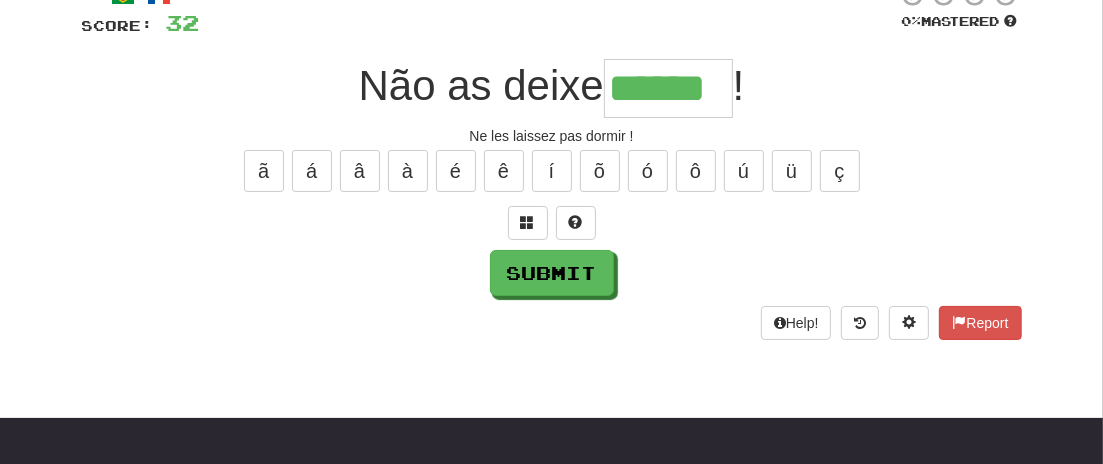 type on "******" 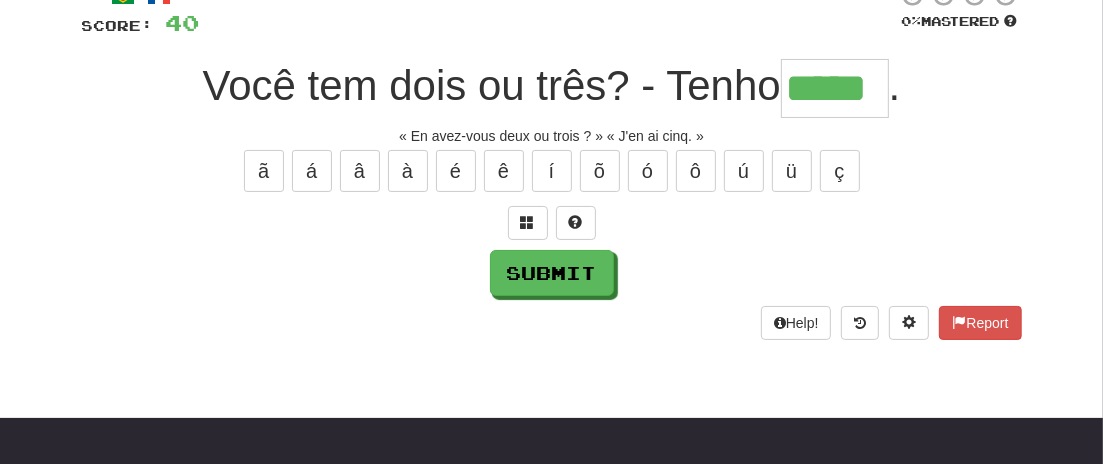 type on "*****" 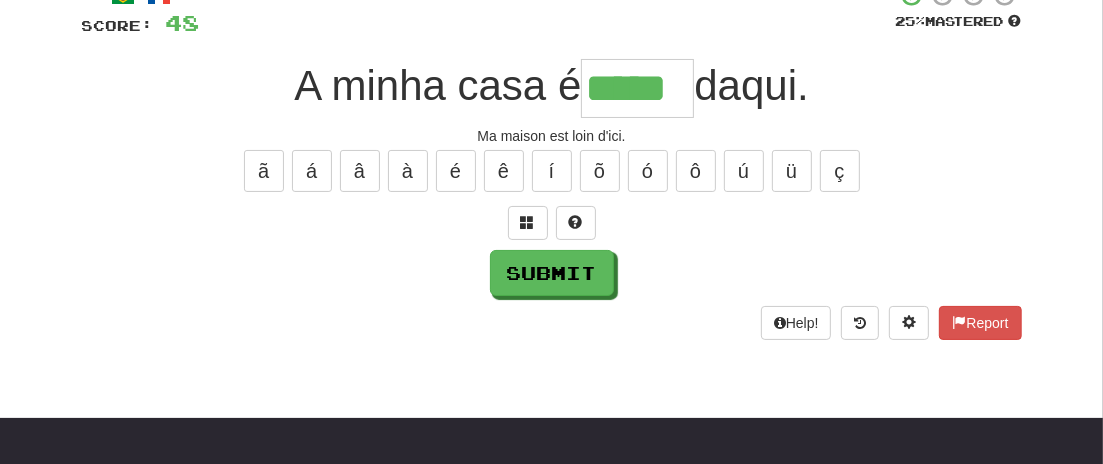 type on "*****" 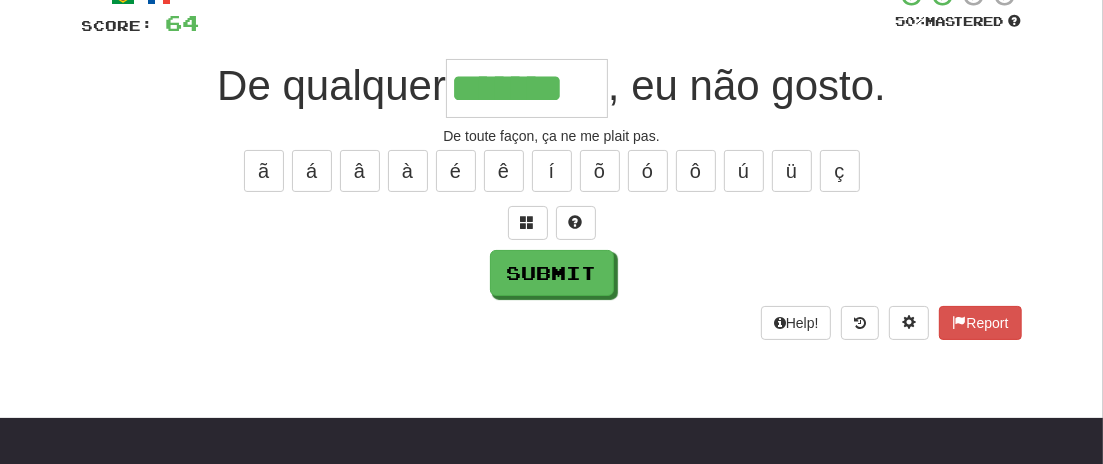type on "*******" 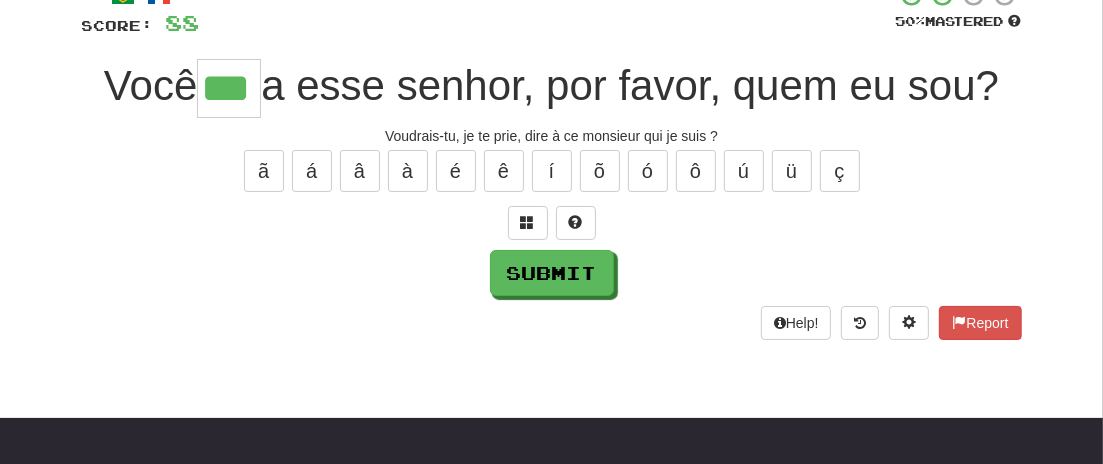 type on "***" 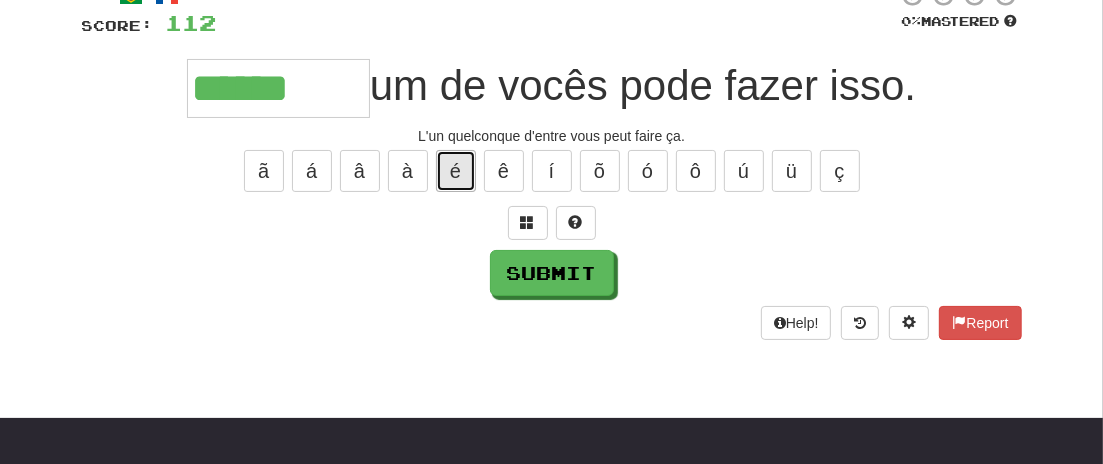 click on "é" at bounding box center (456, 171) 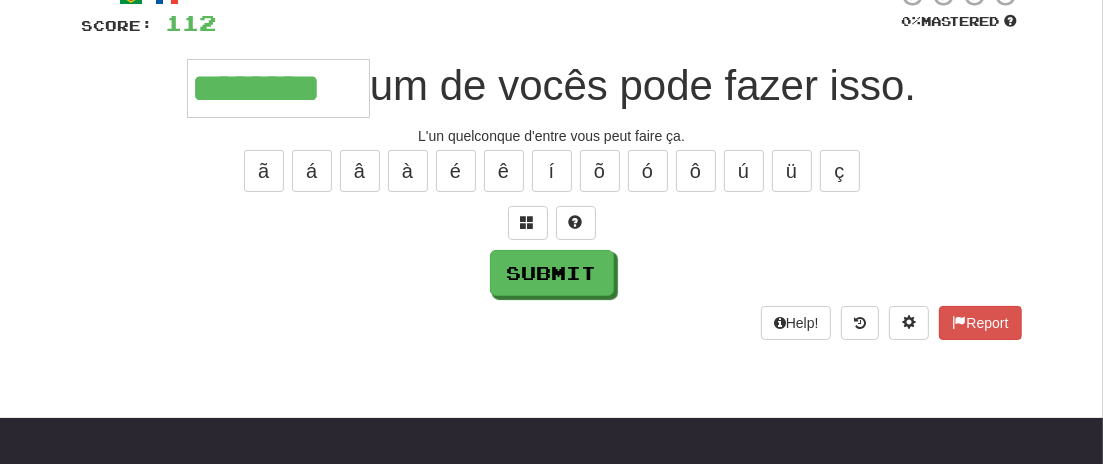type on "********" 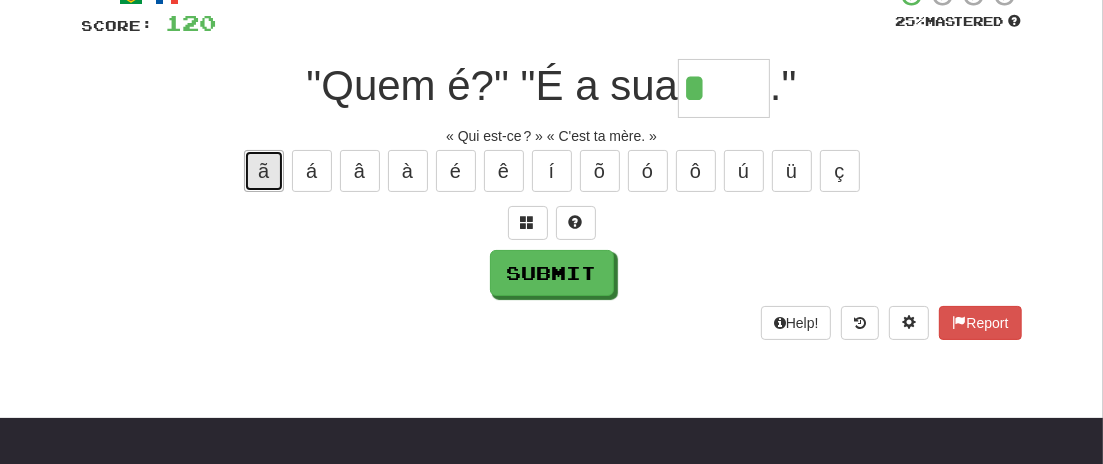 click on "ã" at bounding box center (264, 171) 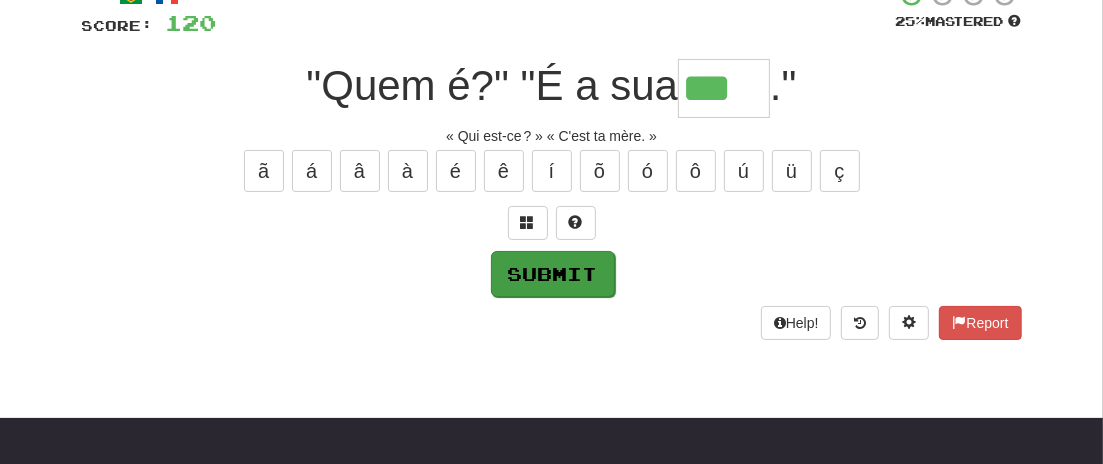 type on "***" 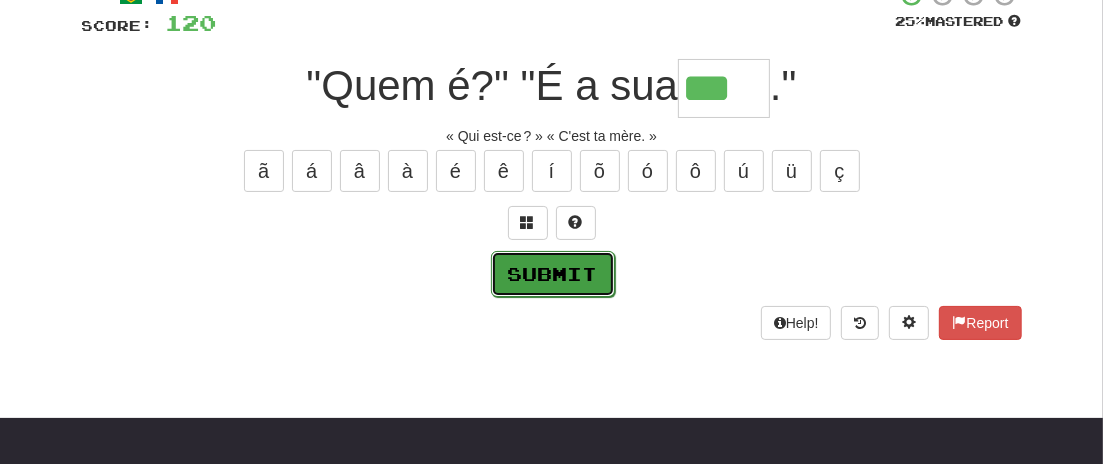 click on "Submit" at bounding box center [553, 274] 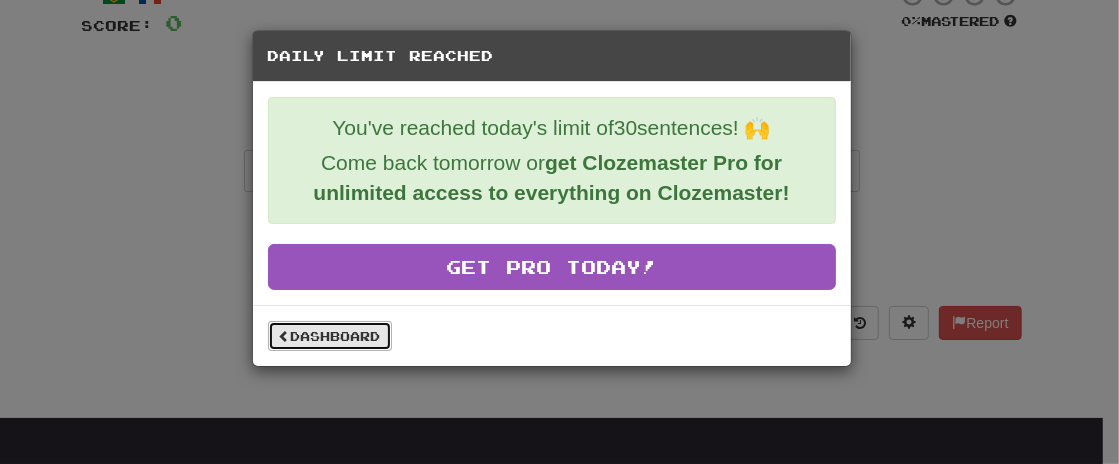 drag, startPoint x: 376, startPoint y: 329, endPoint x: 406, endPoint y: 331, distance: 30.066593 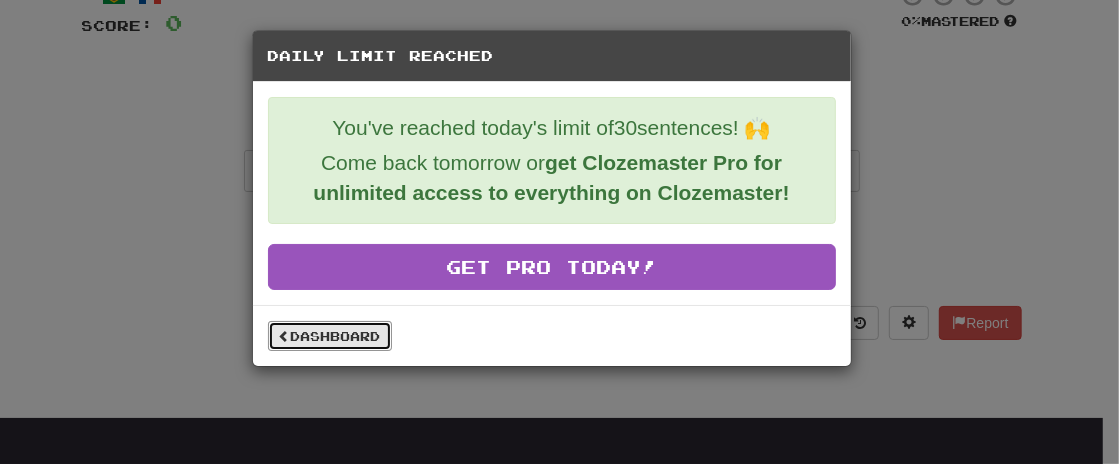 click on "Dashboard" at bounding box center (330, 336) 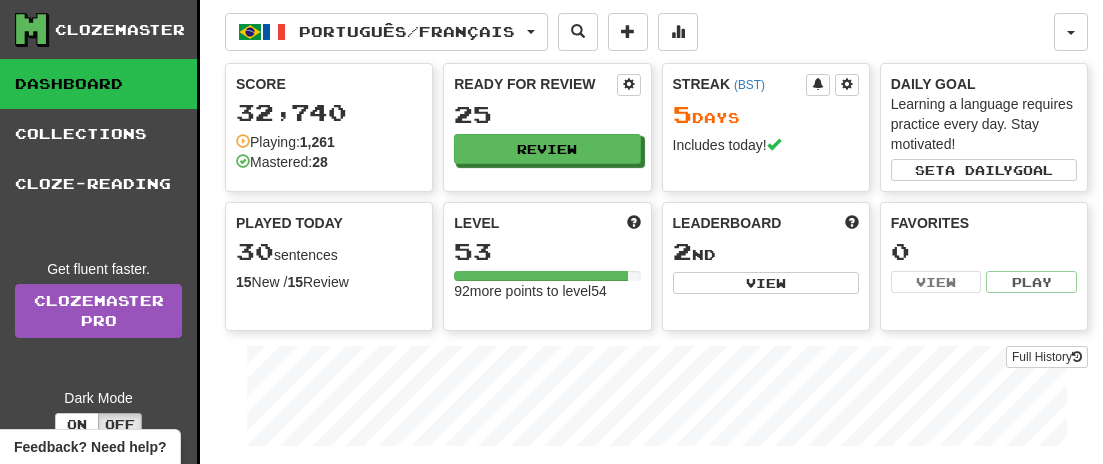 scroll, scrollTop: 0, scrollLeft: 0, axis: both 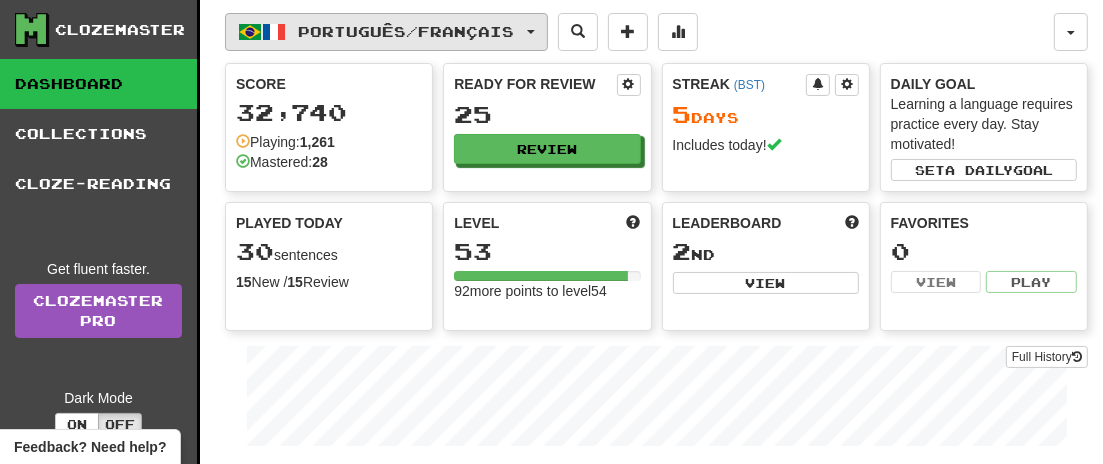 click on "Português  /  Français" at bounding box center (386, 32) 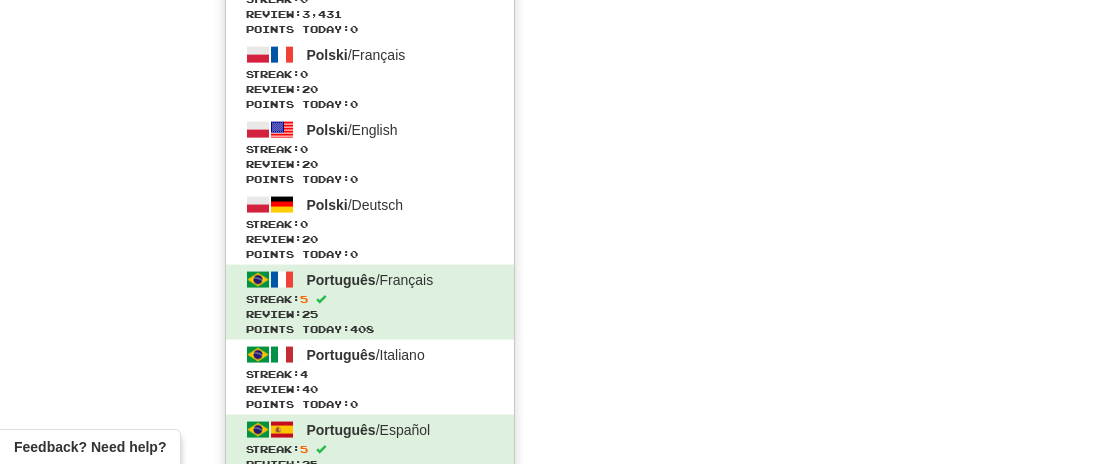scroll, scrollTop: 2120, scrollLeft: 0, axis: vertical 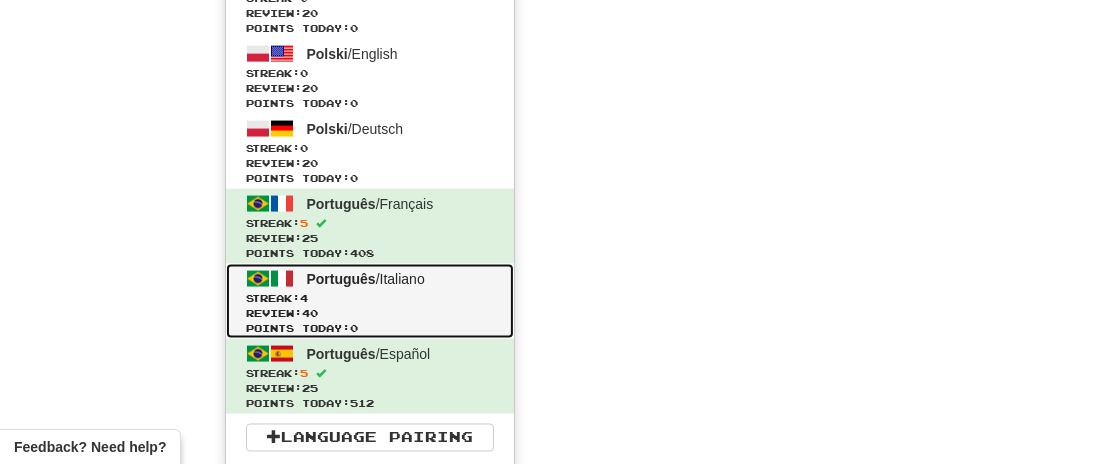 click on "Points today:  0" at bounding box center [370, 328] 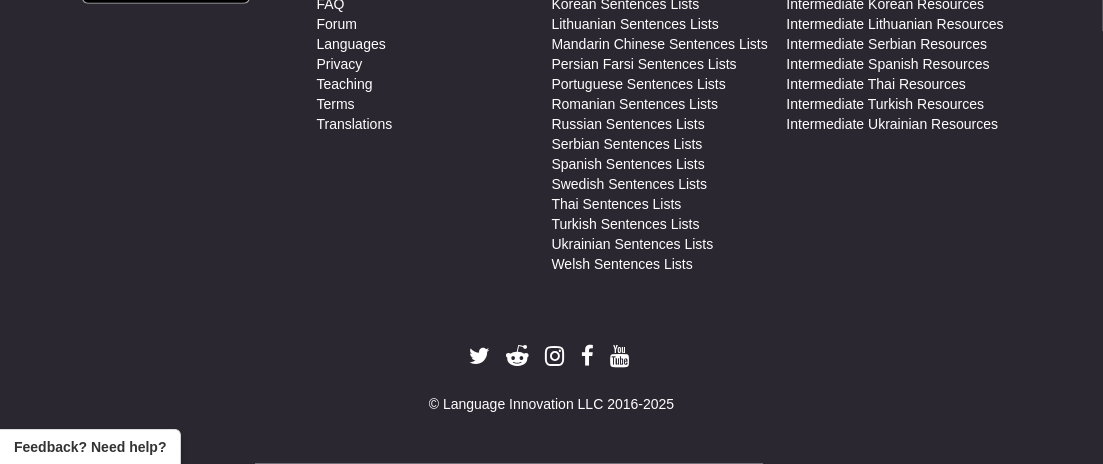 scroll, scrollTop: 1232, scrollLeft: 0, axis: vertical 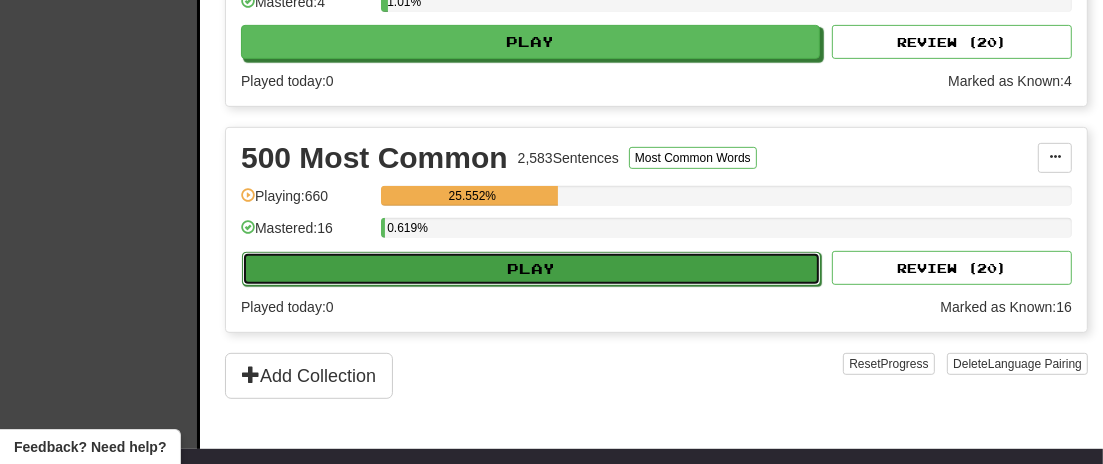 click on "Play" at bounding box center (531, 269) 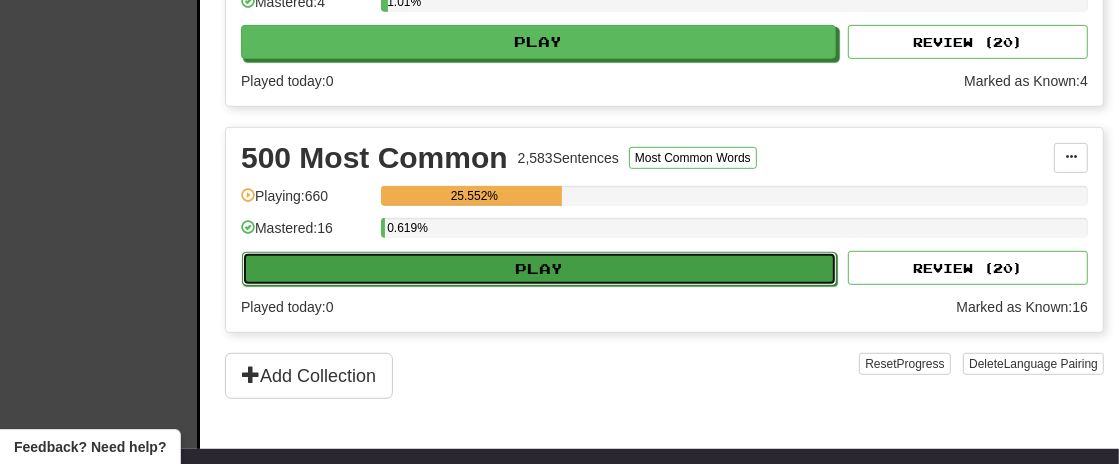 select on "**" 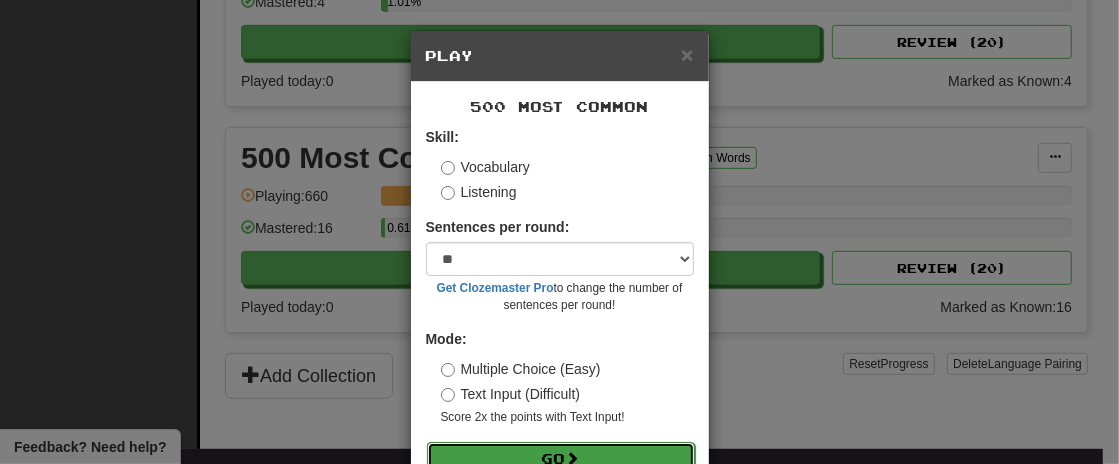 click on "Go" at bounding box center [561, 459] 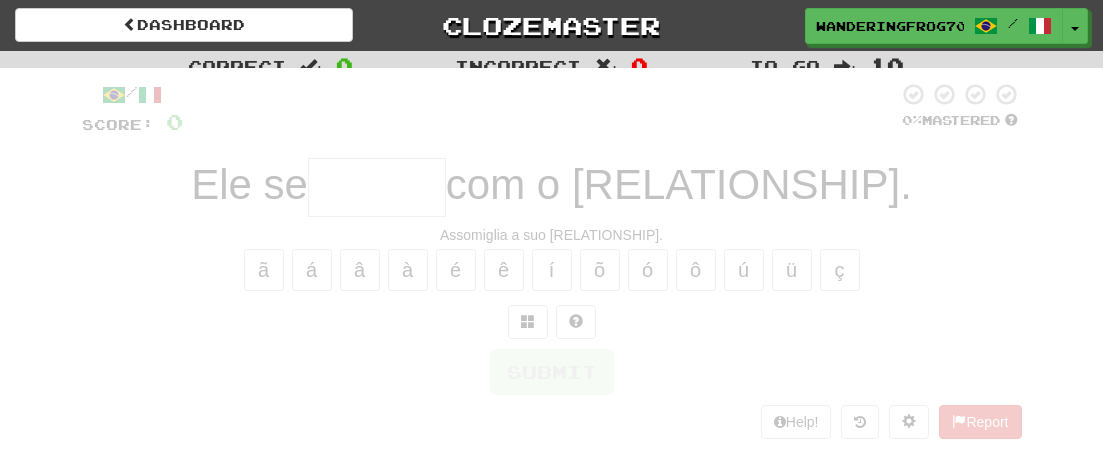scroll, scrollTop: 0, scrollLeft: 0, axis: both 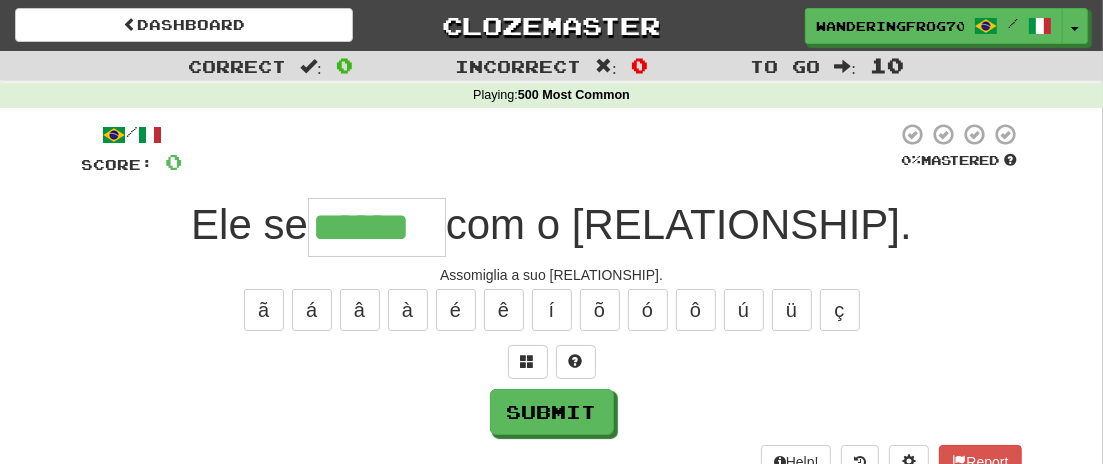 type on "******" 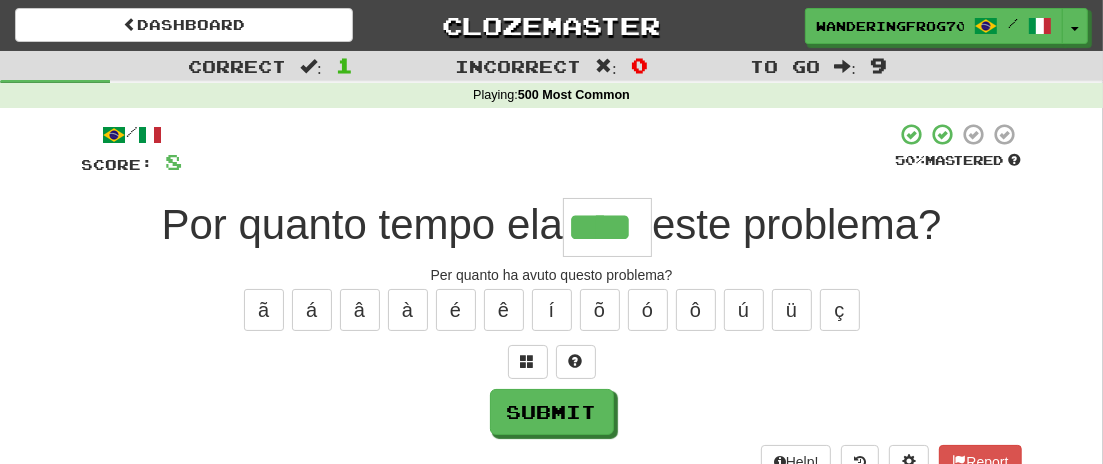 type on "****" 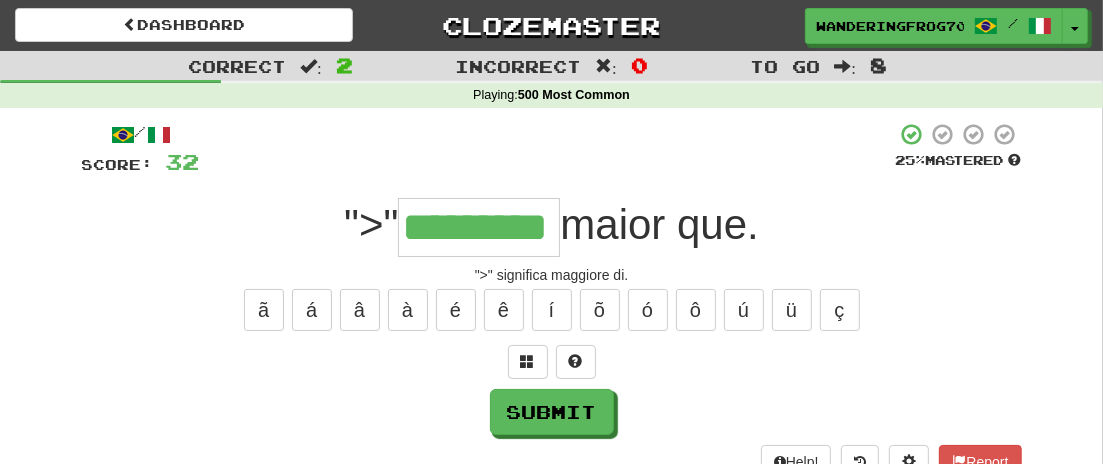 type on "*********" 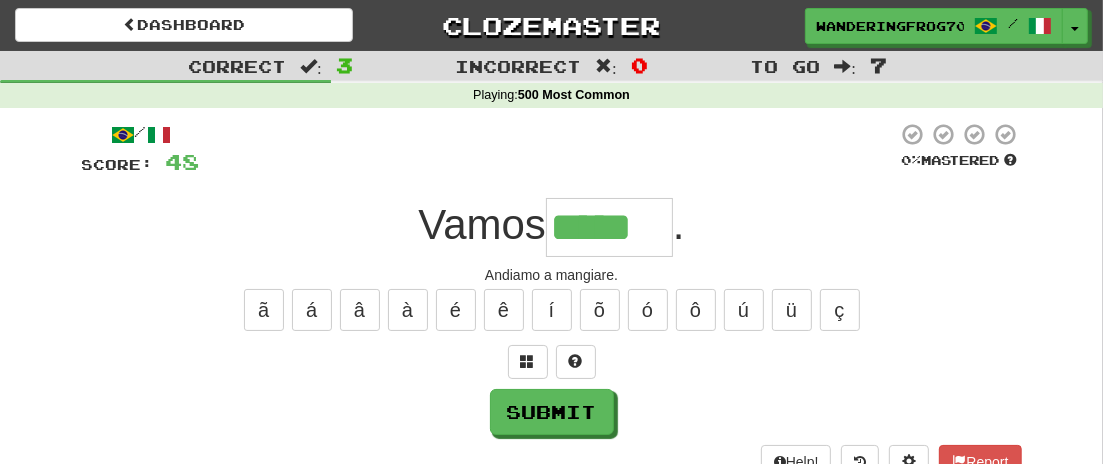 type on "*****" 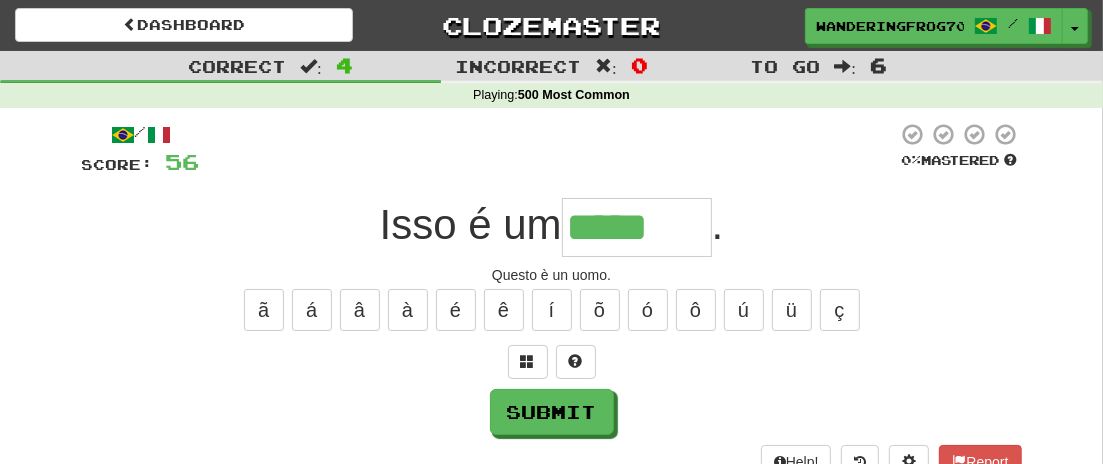 type on "*****" 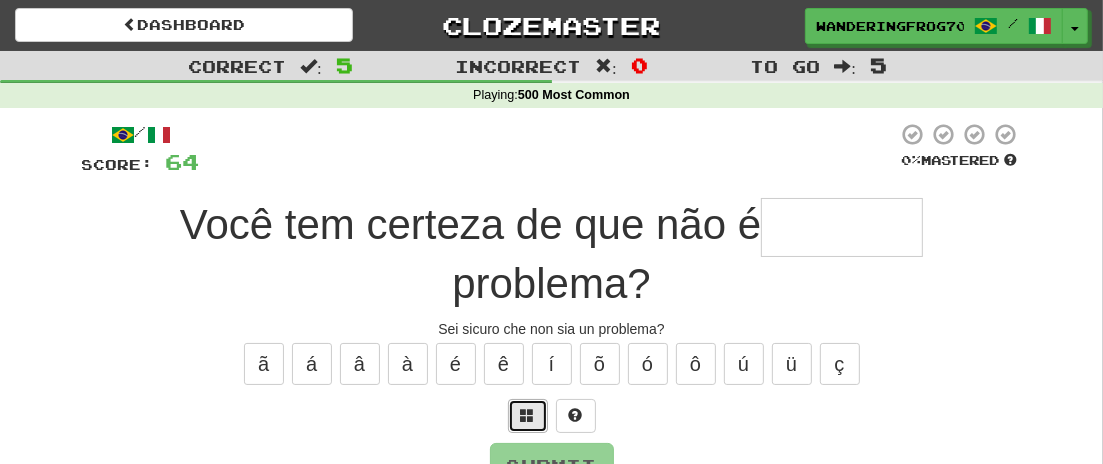 click at bounding box center (528, 415) 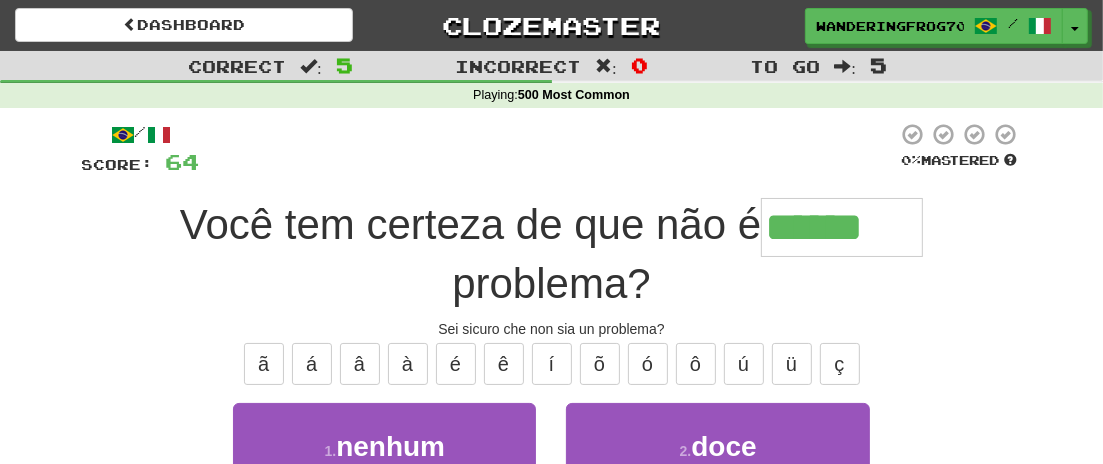 type on "******" 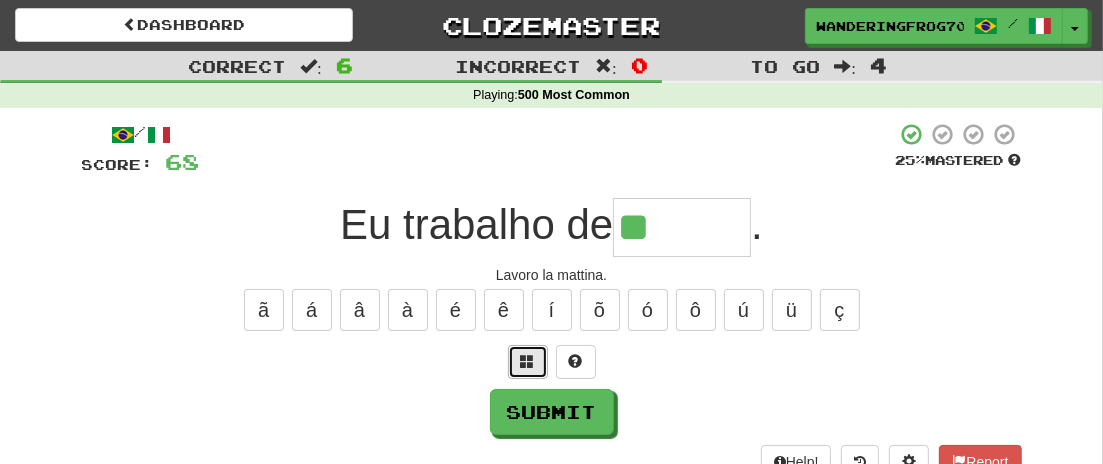 click at bounding box center (528, 361) 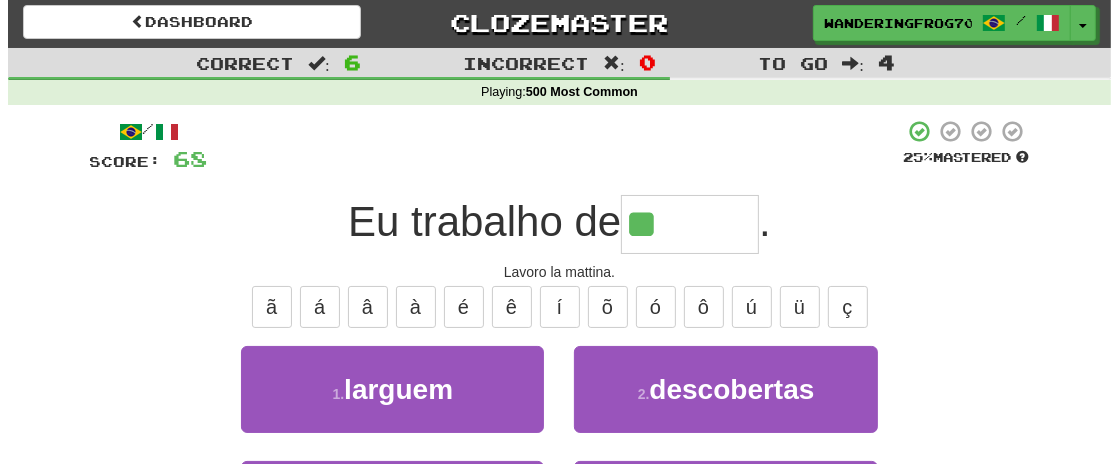 scroll, scrollTop: 0, scrollLeft: 0, axis: both 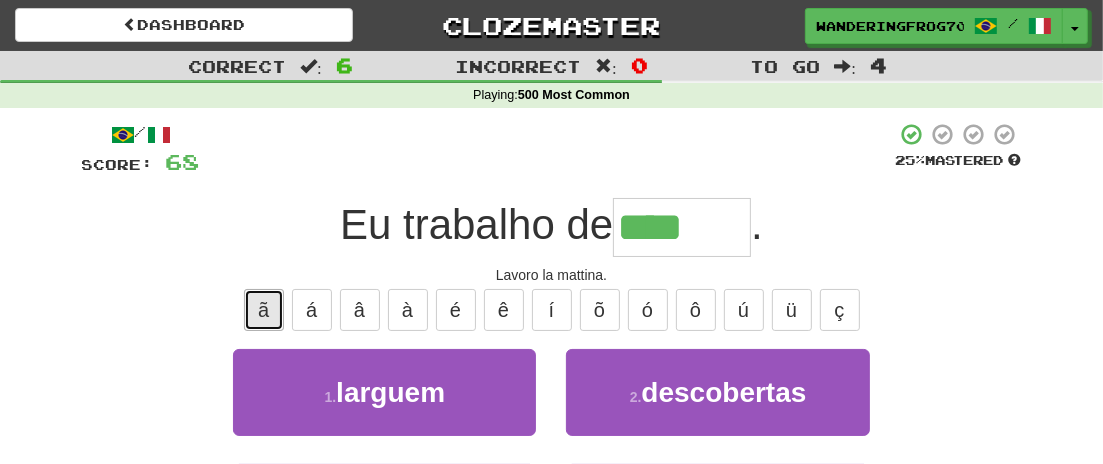 click on "ã" at bounding box center [264, 310] 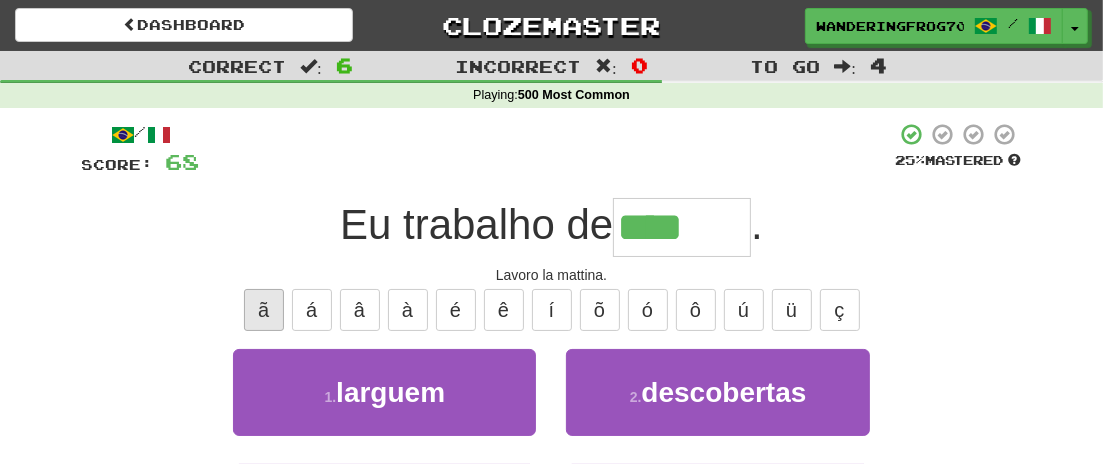 type on "*****" 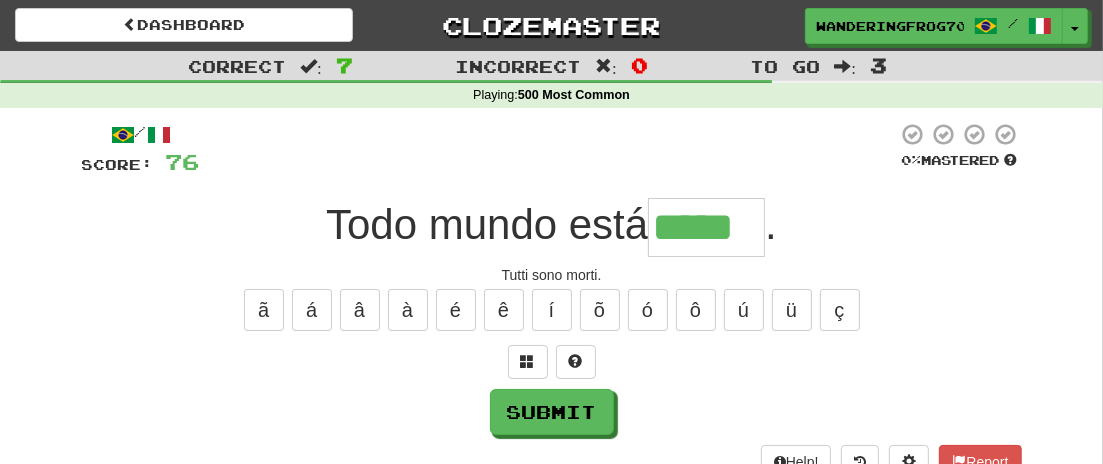 type on "*****" 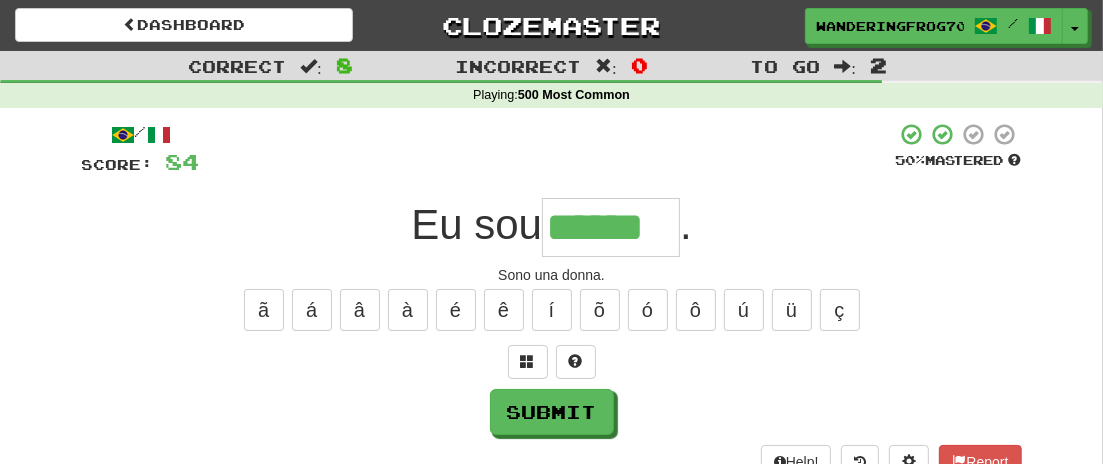 type on "******" 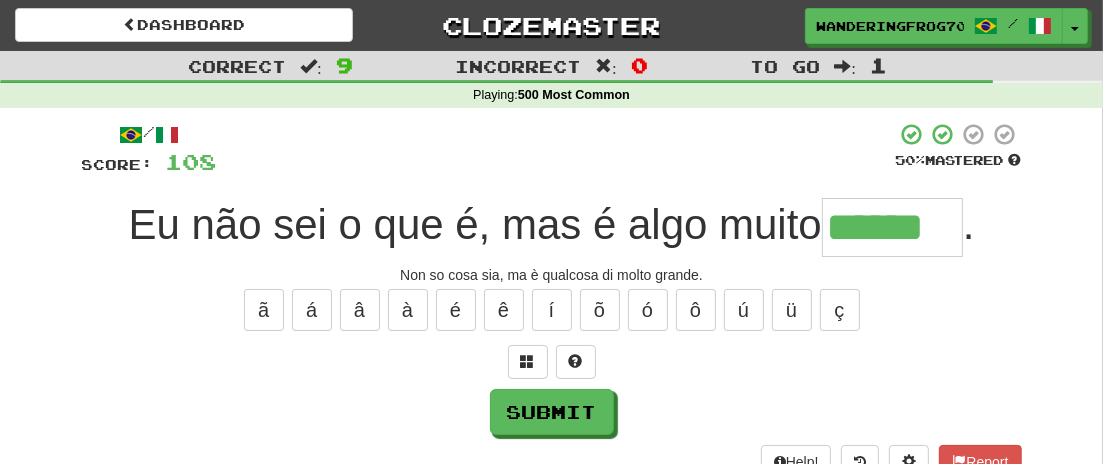 type on "******" 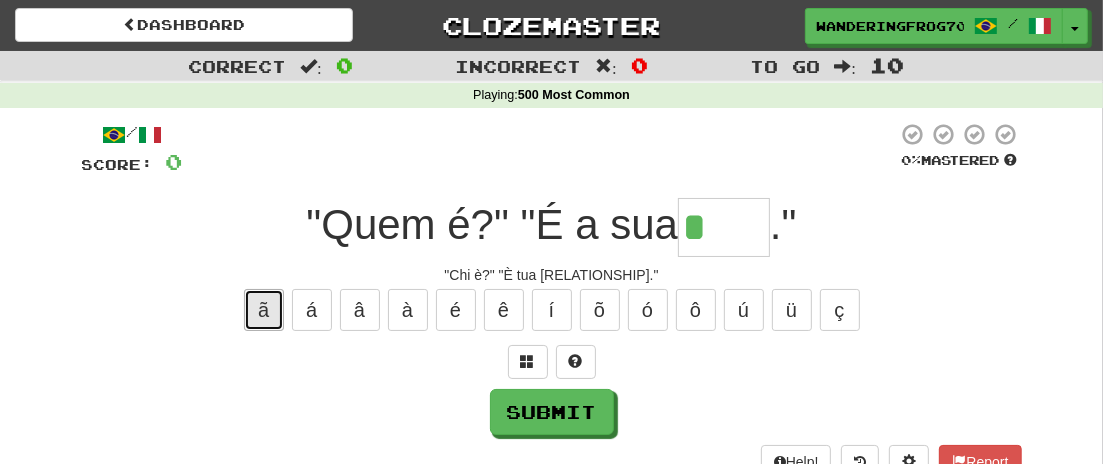 drag, startPoint x: 257, startPoint y: 307, endPoint x: 274, endPoint y: 325, distance: 24.758837 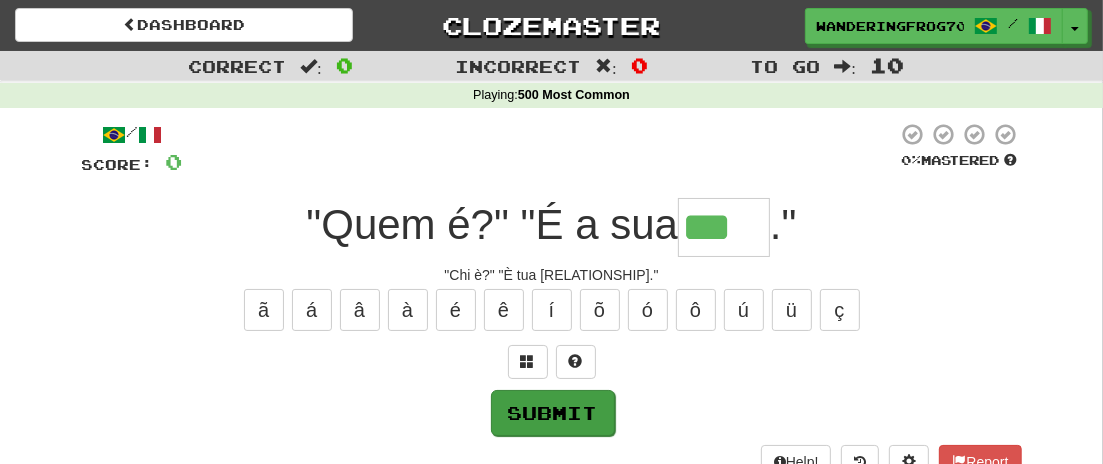 type on "***" 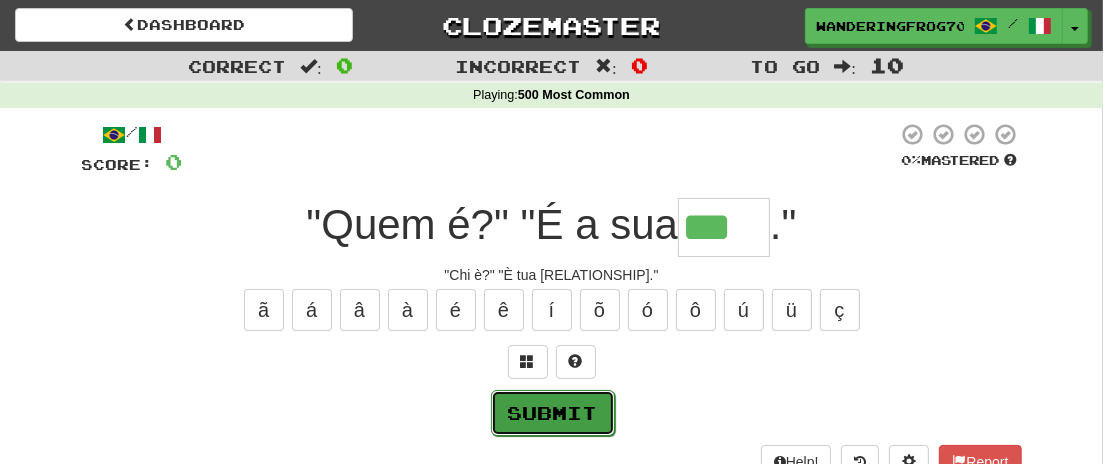 click on "Submit" at bounding box center [553, 413] 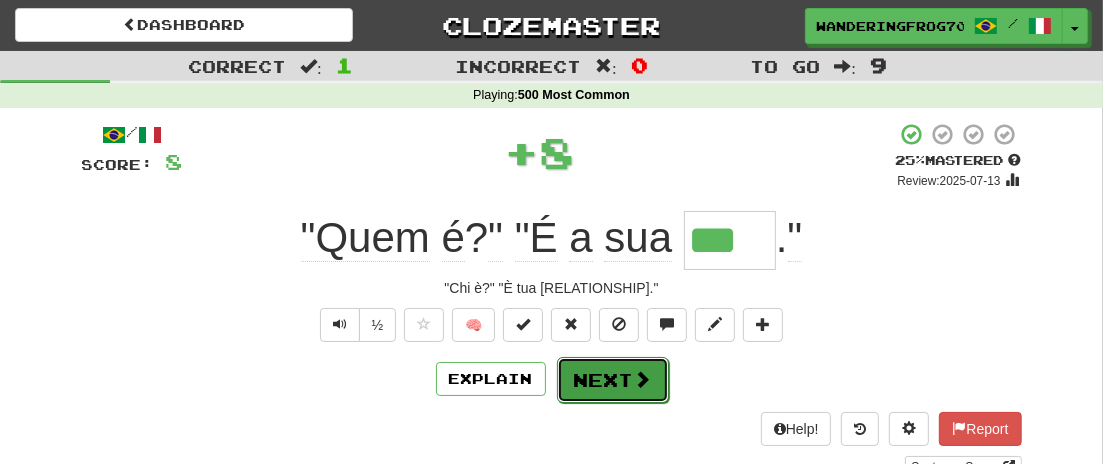 click on "Next" at bounding box center (613, 380) 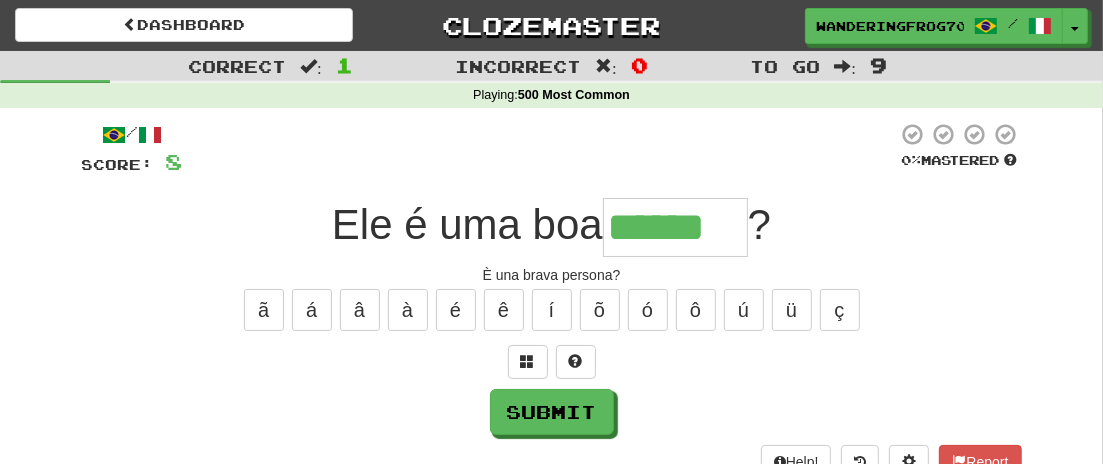 type on "******" 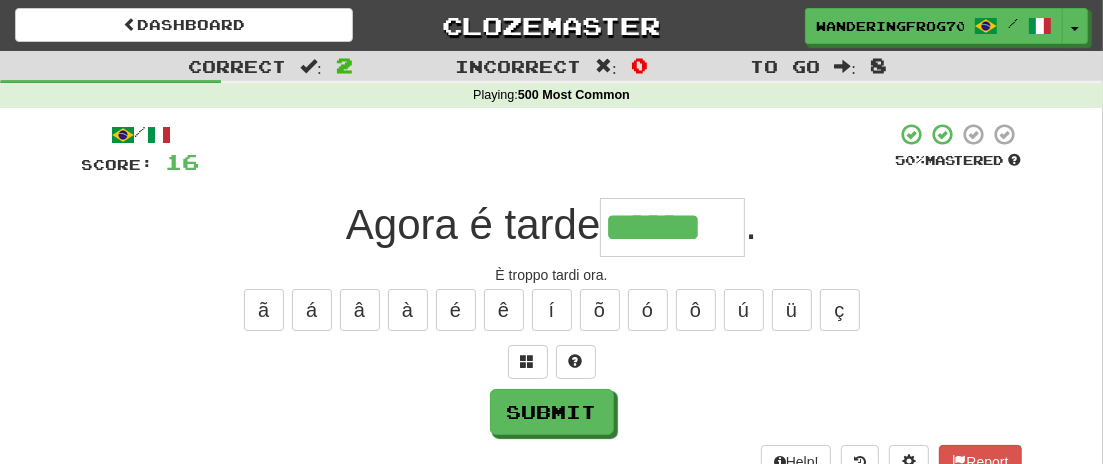 type on "******" 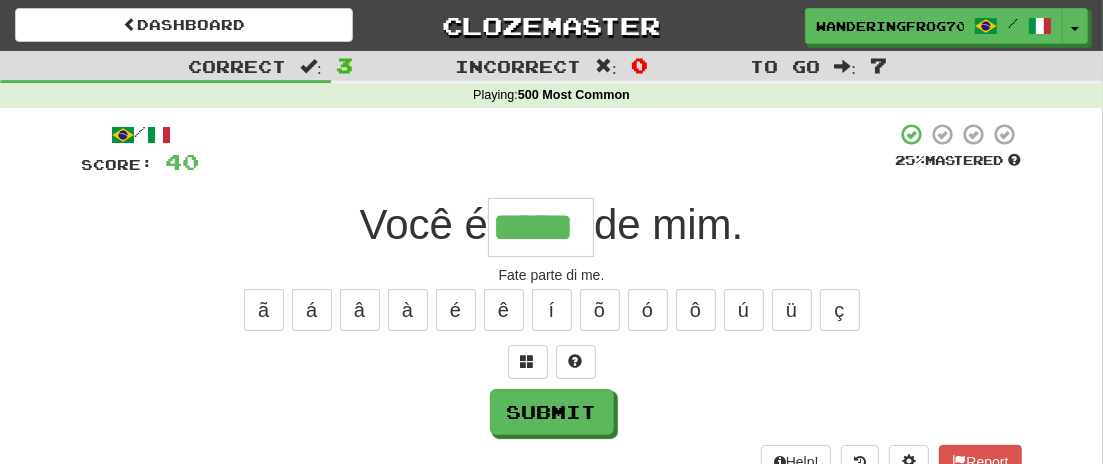type on "*****" 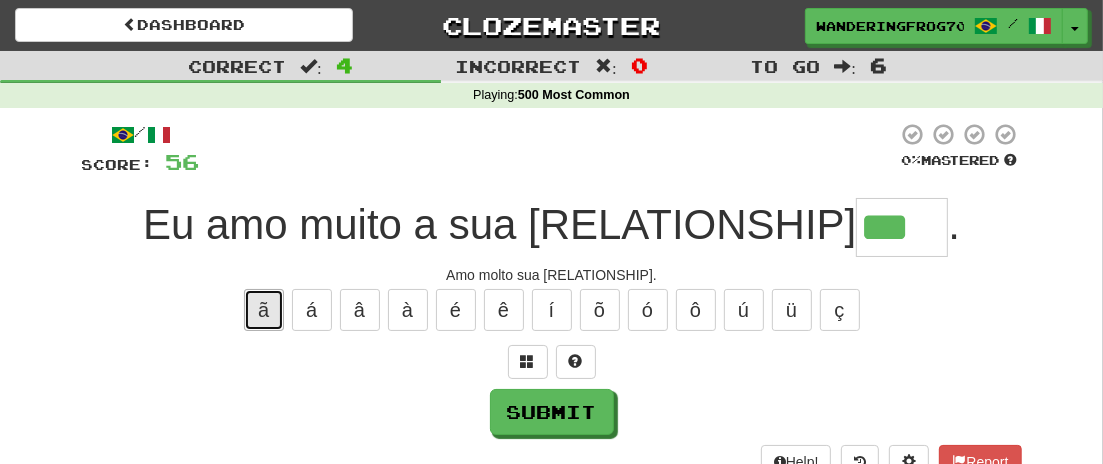 click on "ã" at bounding box center (264, 310) 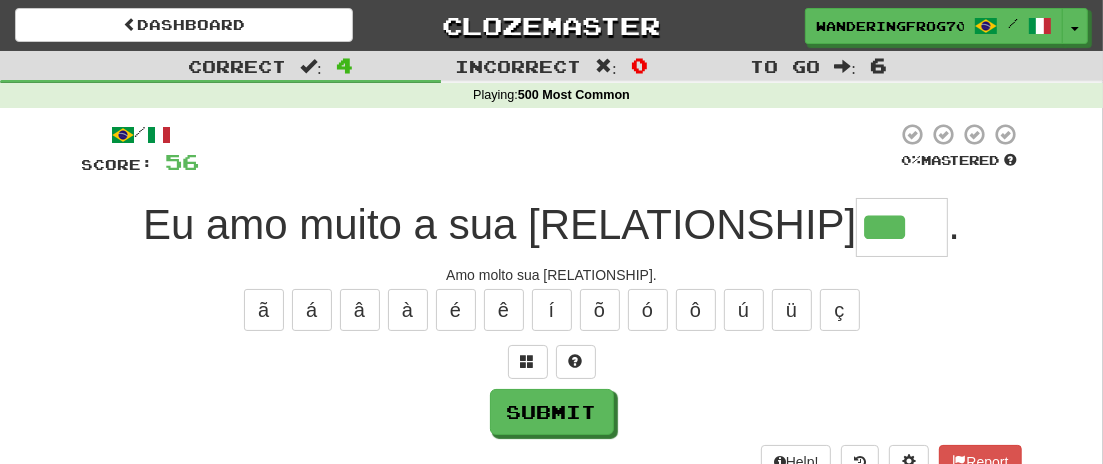 type on "****" 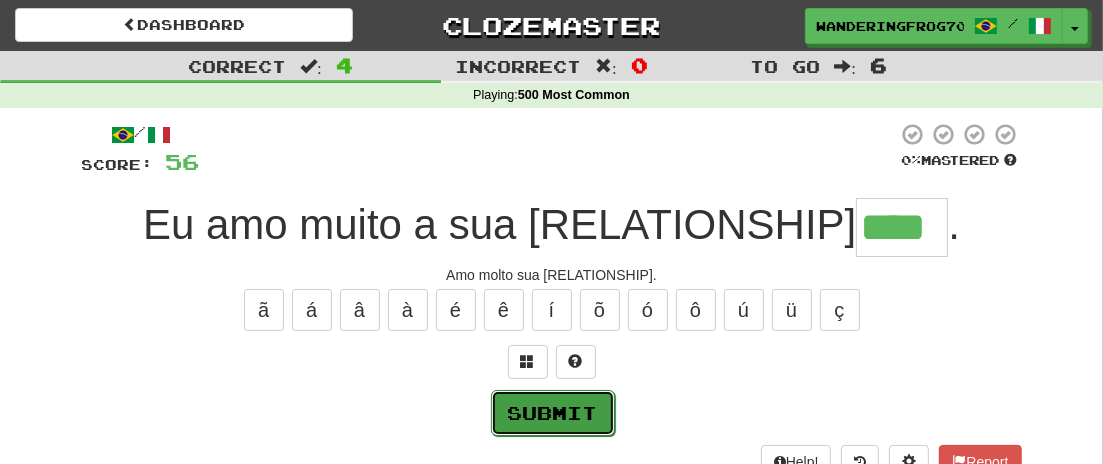 click on "Submit" at bounding box center (553, 413) 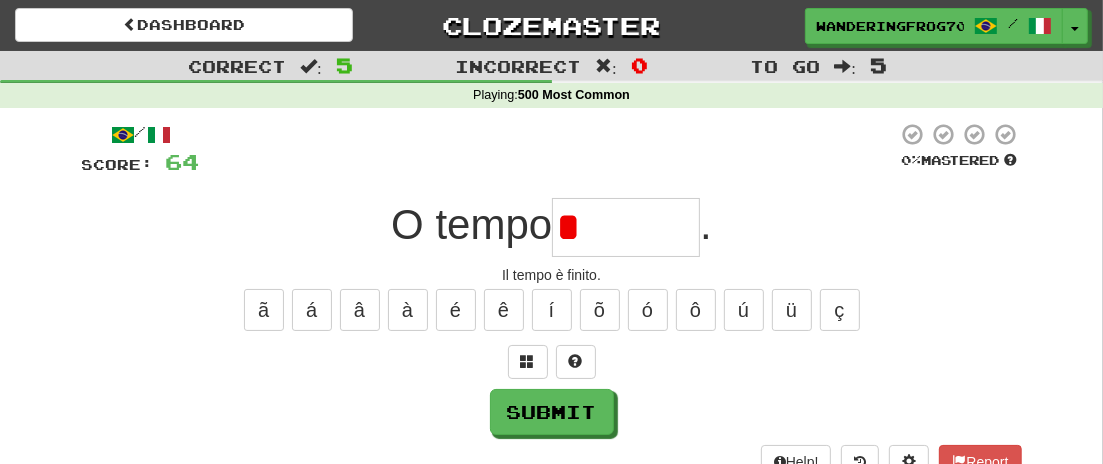 type on "*" 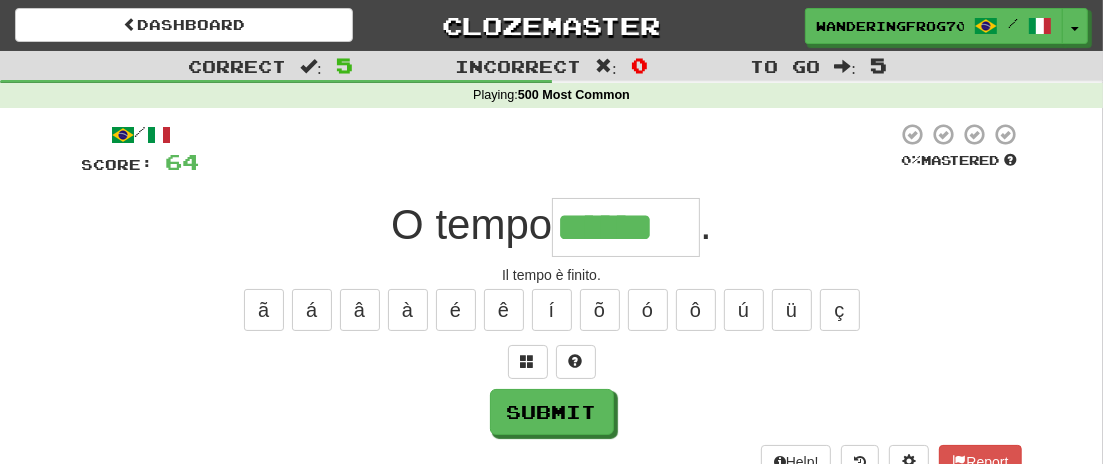 type on "******" 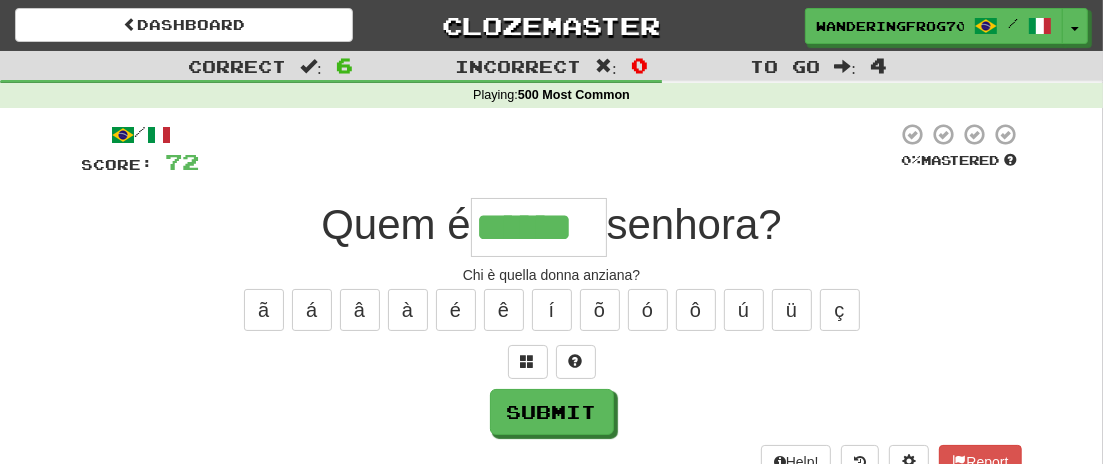 type on "******" 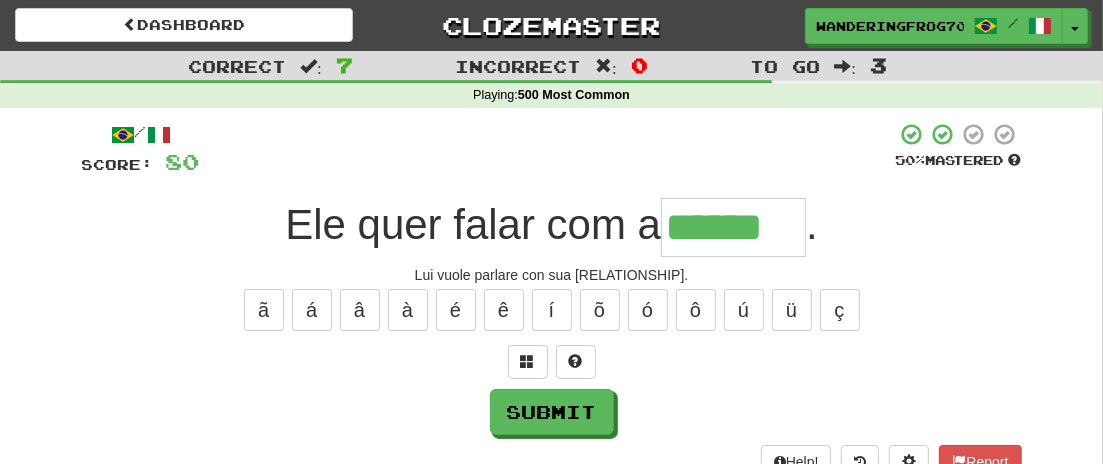 type on "******" 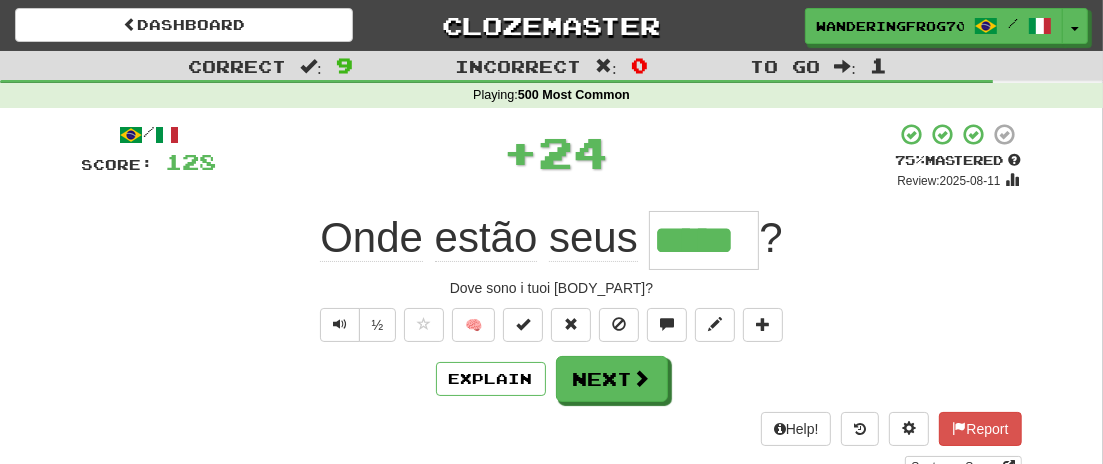 type on "*****" 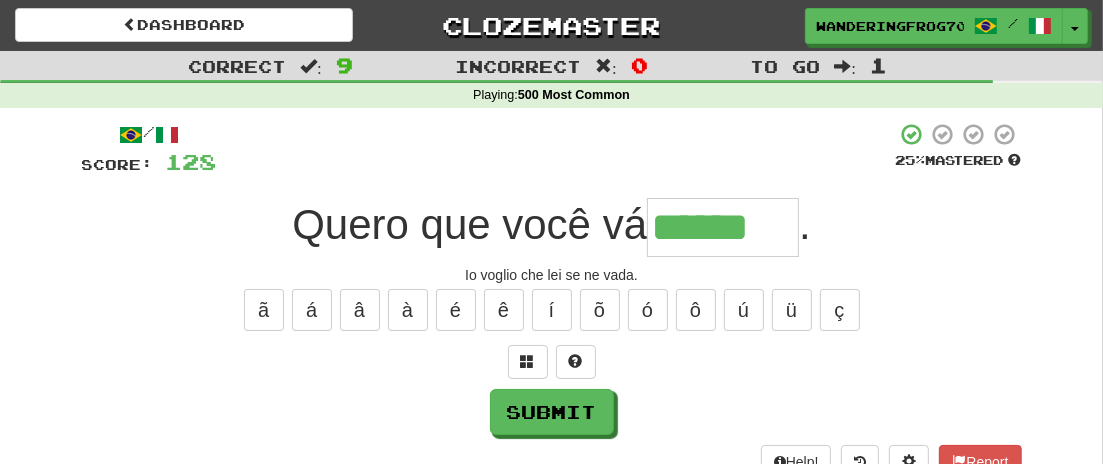 type on "******" 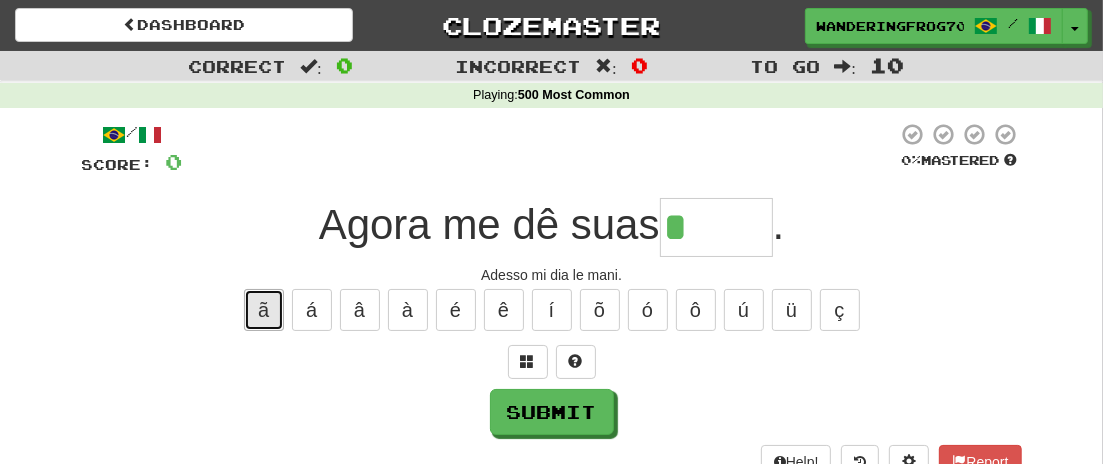 click on "ã" at bounding box center [264, 310] 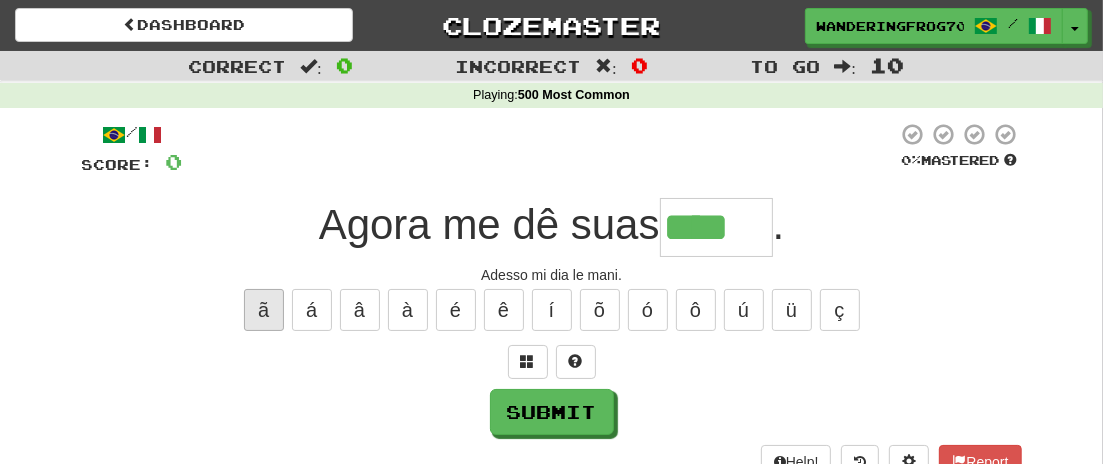 type on "****" 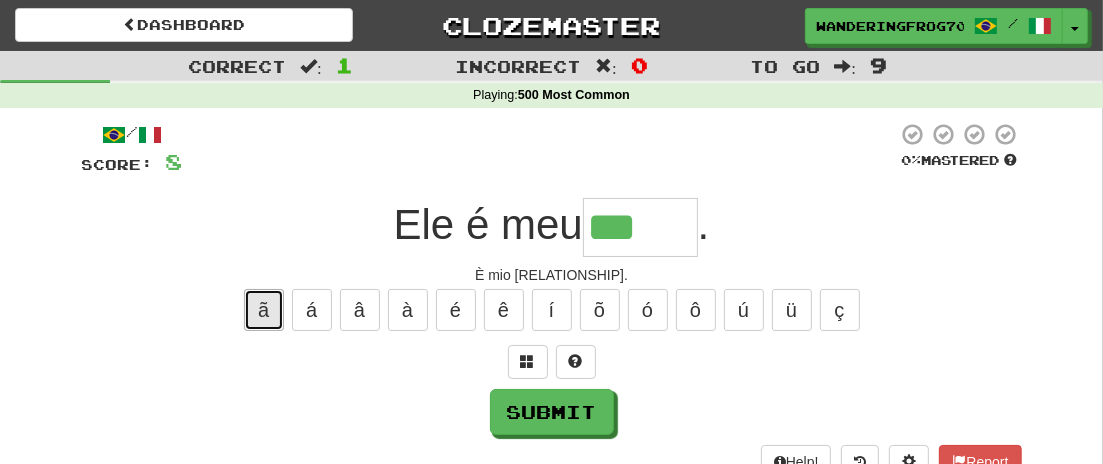 click on "ã" at bounding box center [264, 310] 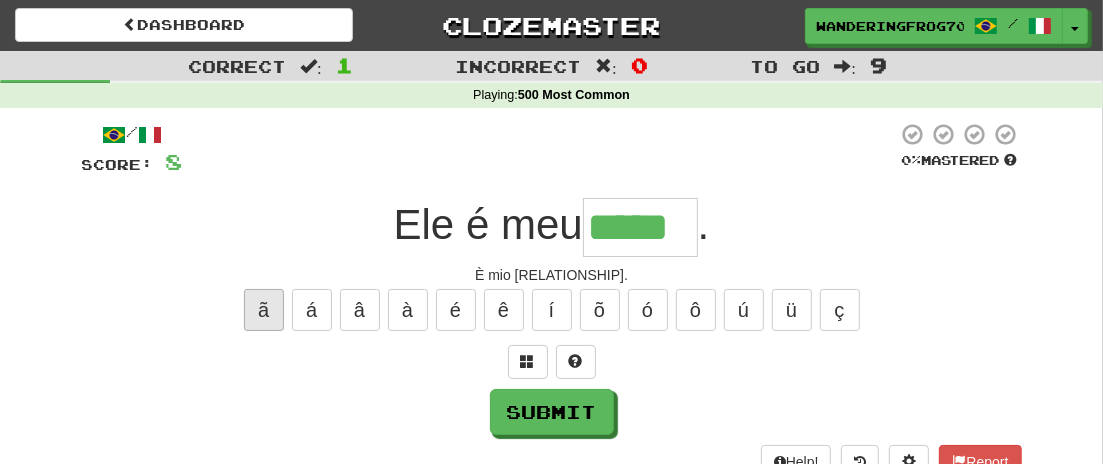 type on "*****" 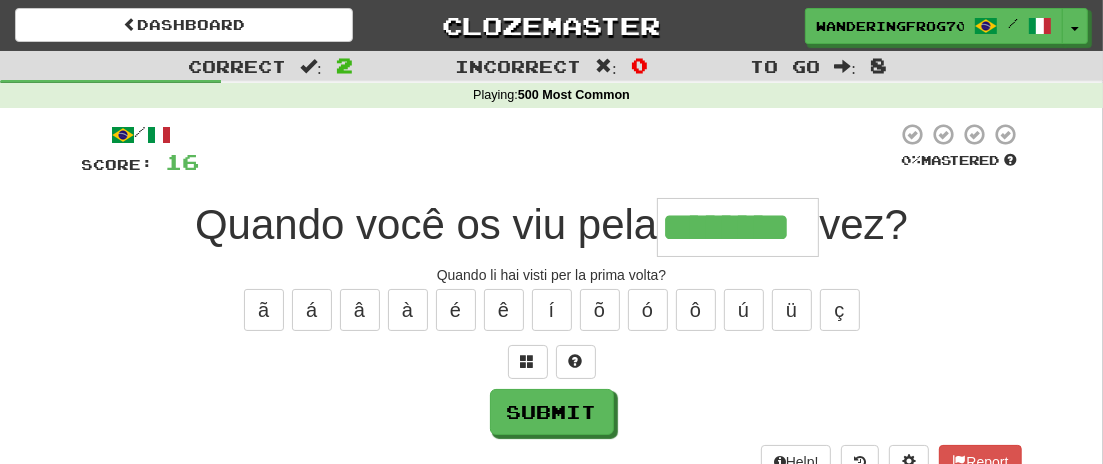 type on "********" 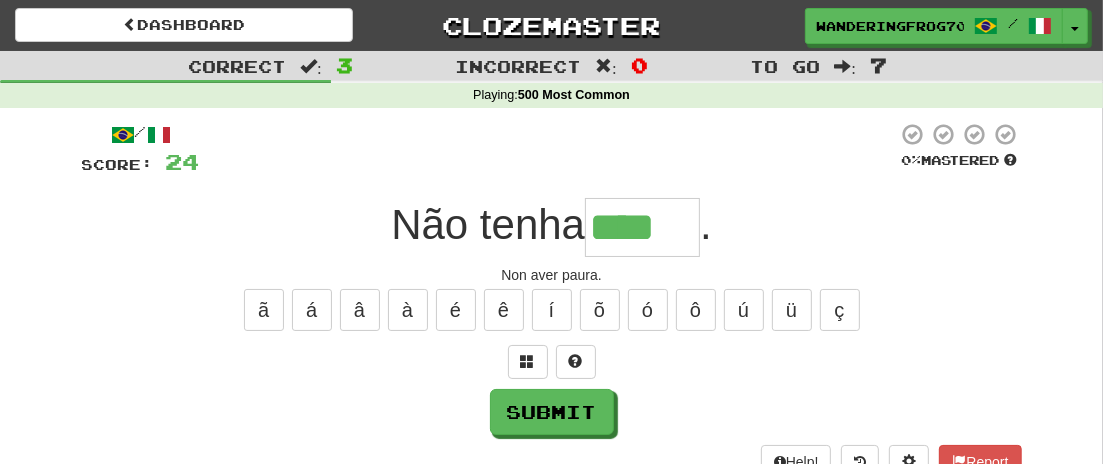 type on "****" 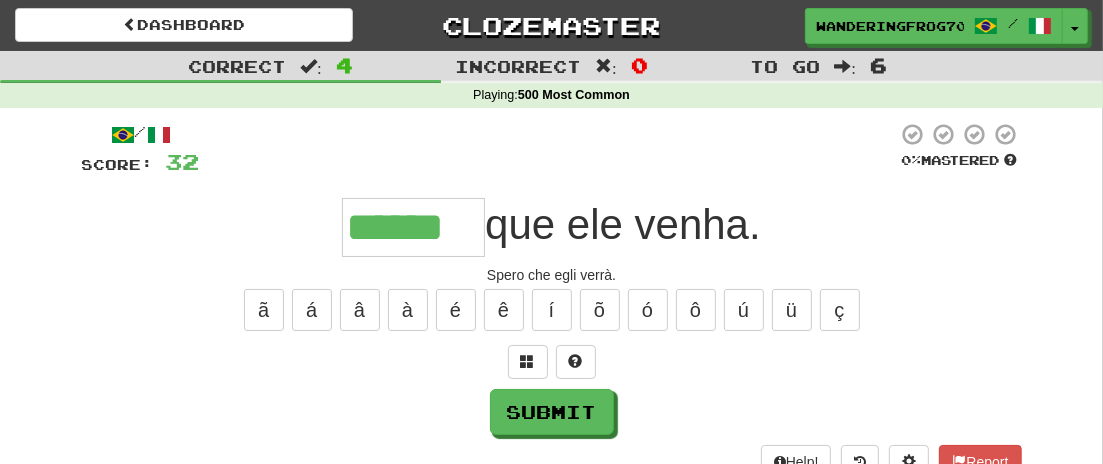 type on "******" 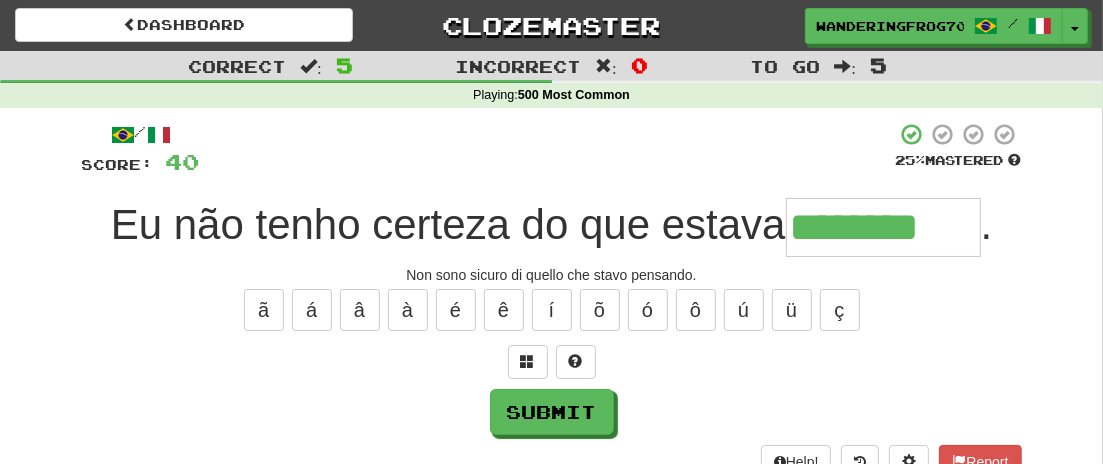 type on "********" 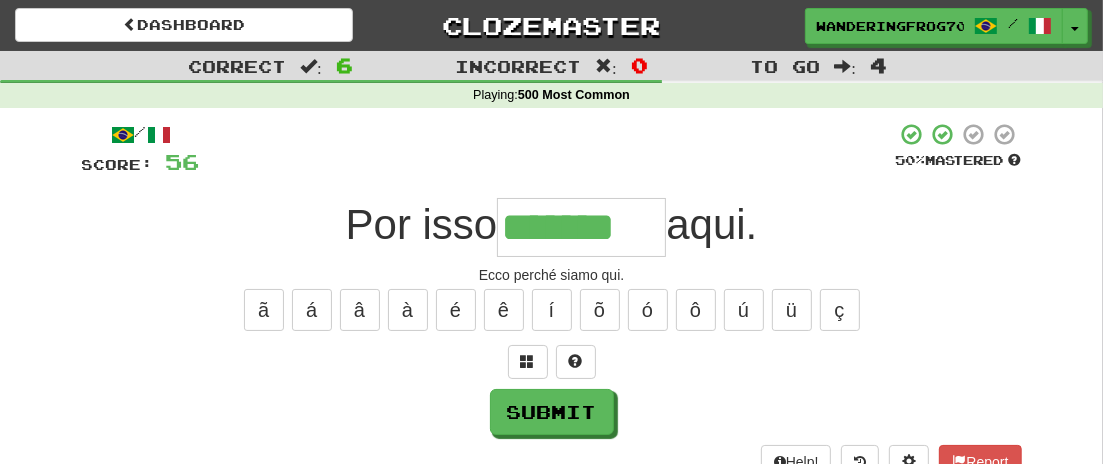 type on "*******" 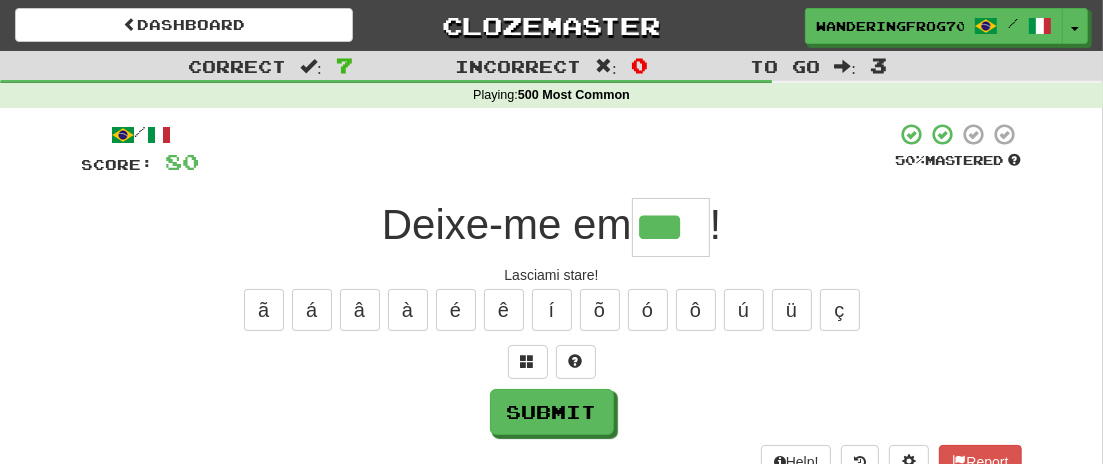 type on "***" 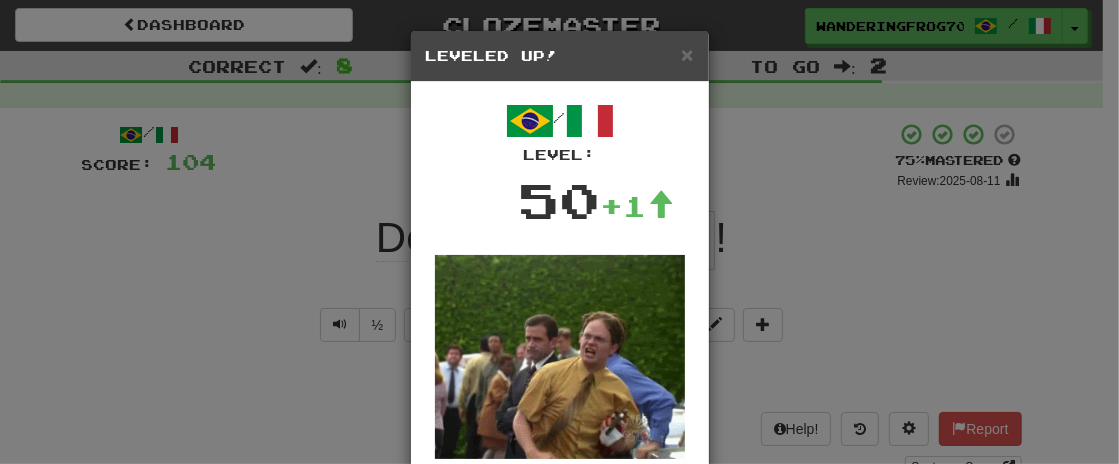 click on "× Leveled Up!  /  Level: 50 +1 Tell the world!  Share  Post Close" at bounding box center (559, 232) 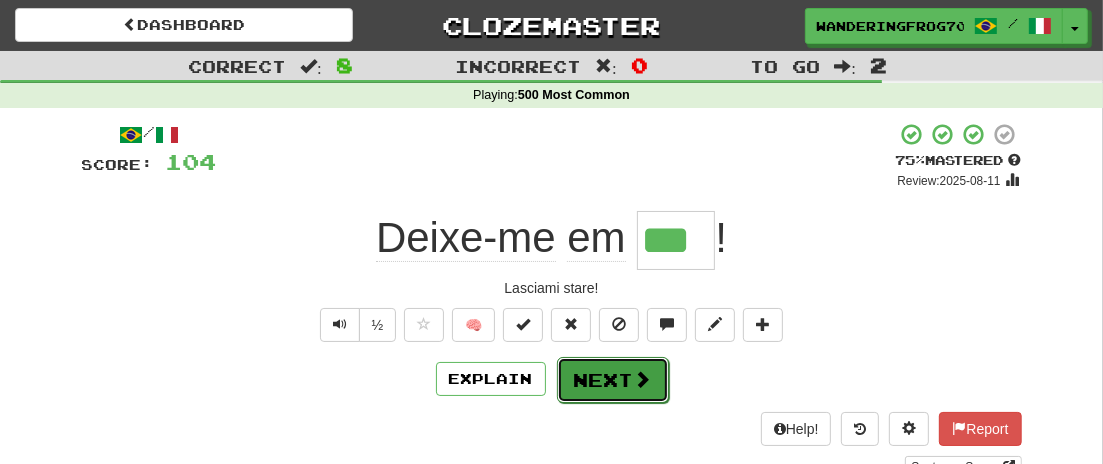 click on "Next" at bounding box center (613, 380) 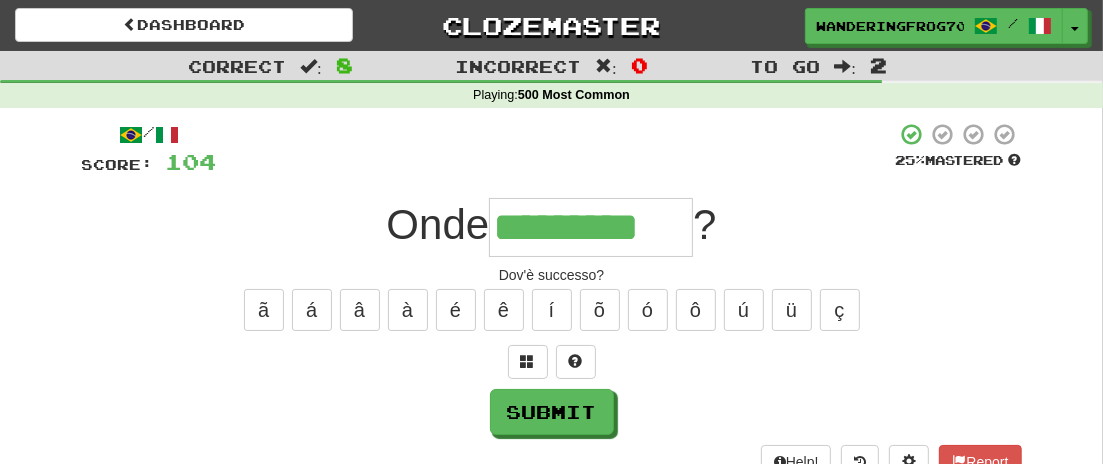 type on "*********" 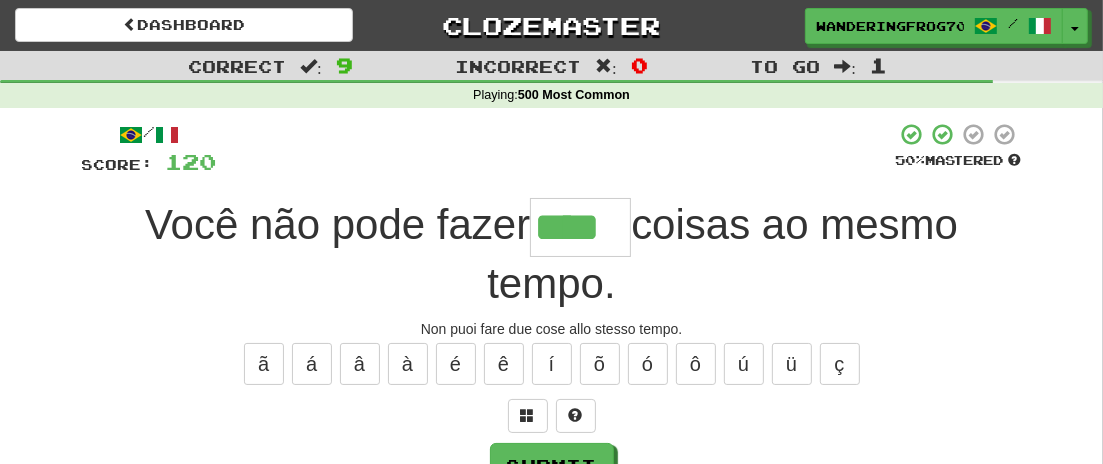 type on "****" 